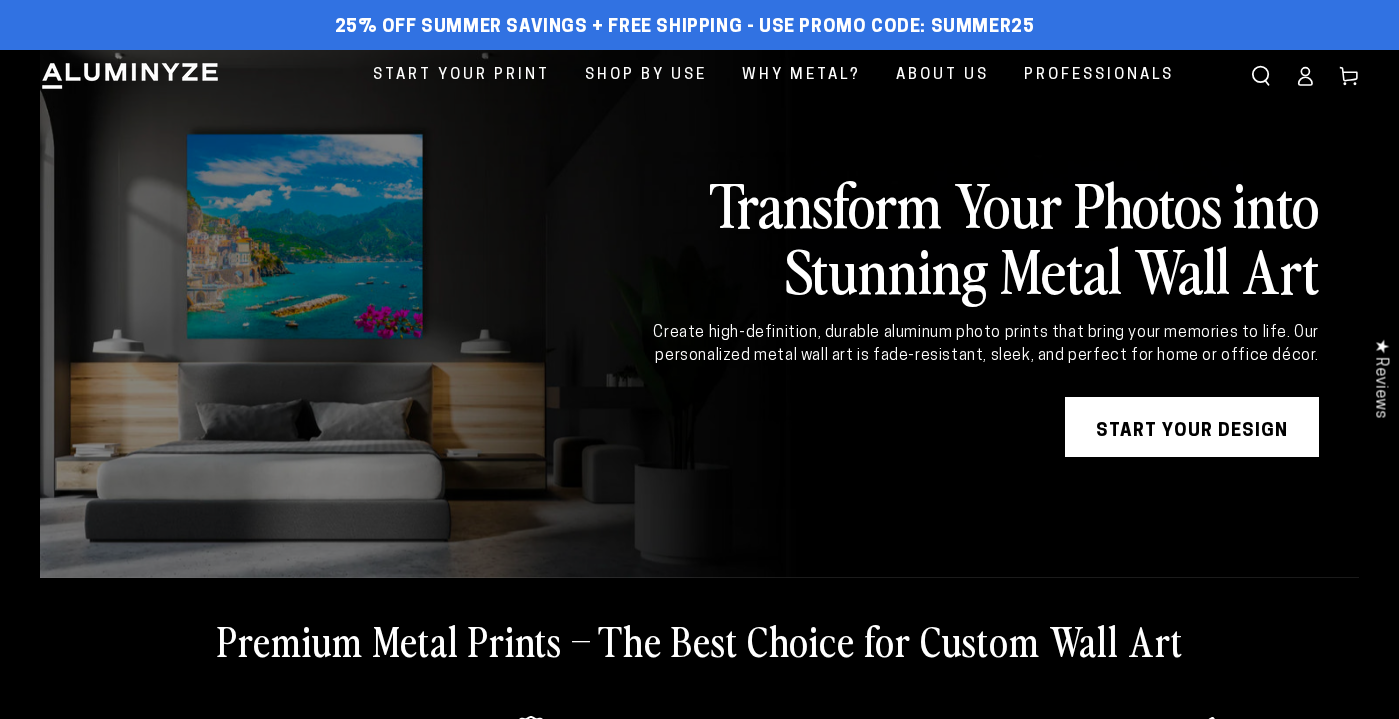 scroll, scrollTop: 0, scrollLeft: 0, axis: both 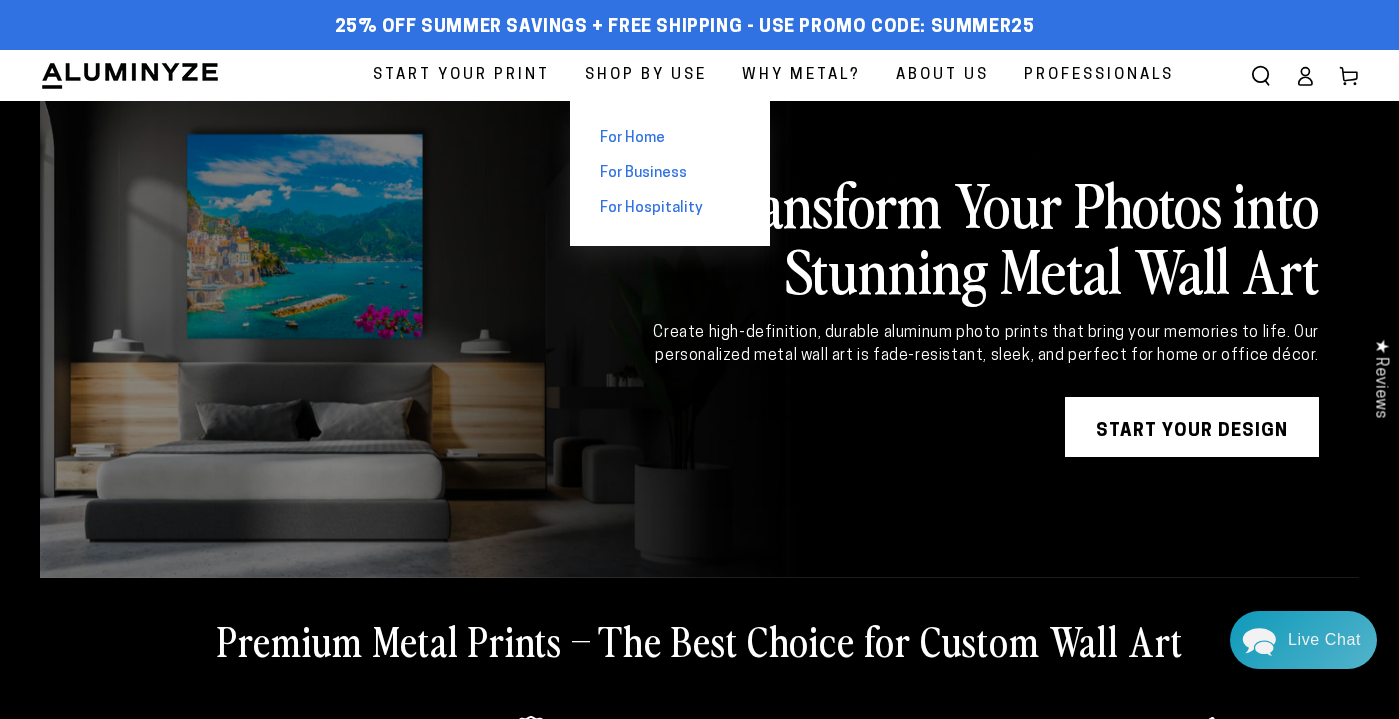 click on "For Business" at bounding box center [643, 173] 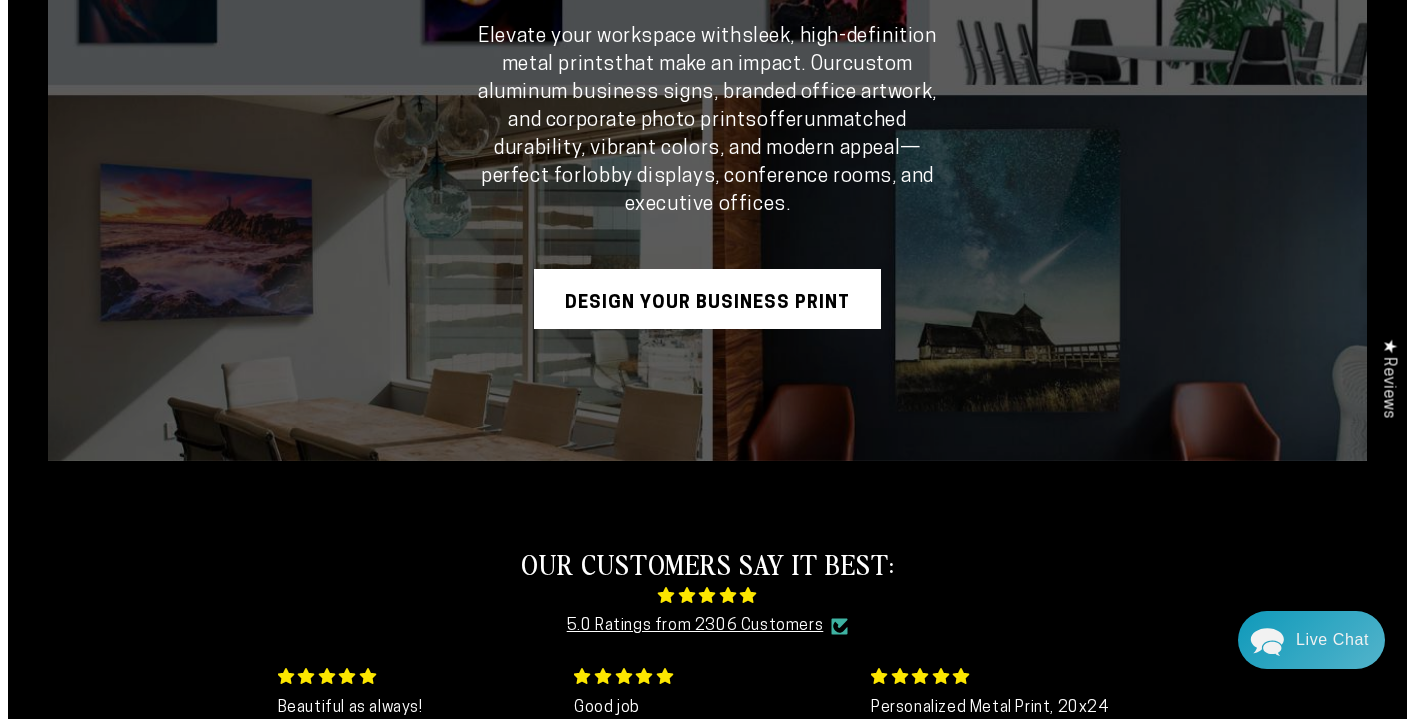 scroll, scrollTop: 0, scrollLeft: 0, axis: both 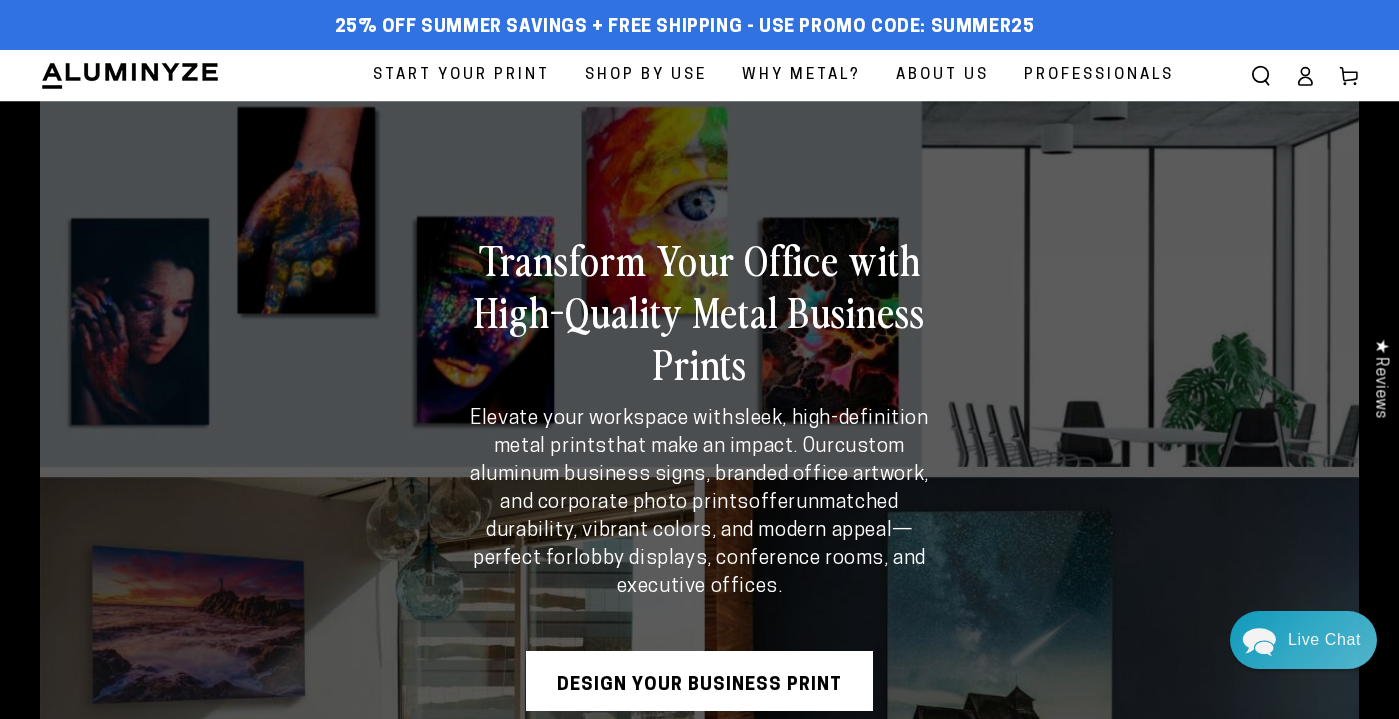 click on "Close dialog Get 35% Off
+ Free Shipping
on Your First Order! Plus, enjoy early access to new products, exclusive offers, and more. First Name First Name Unlock My 35% Off Maybe later – I’ll pay full price 😅 By signing up, you agree to receive email marketing from Aluminyze. You may unsubscribe anytime. ******" at bounding box center (699, 359) 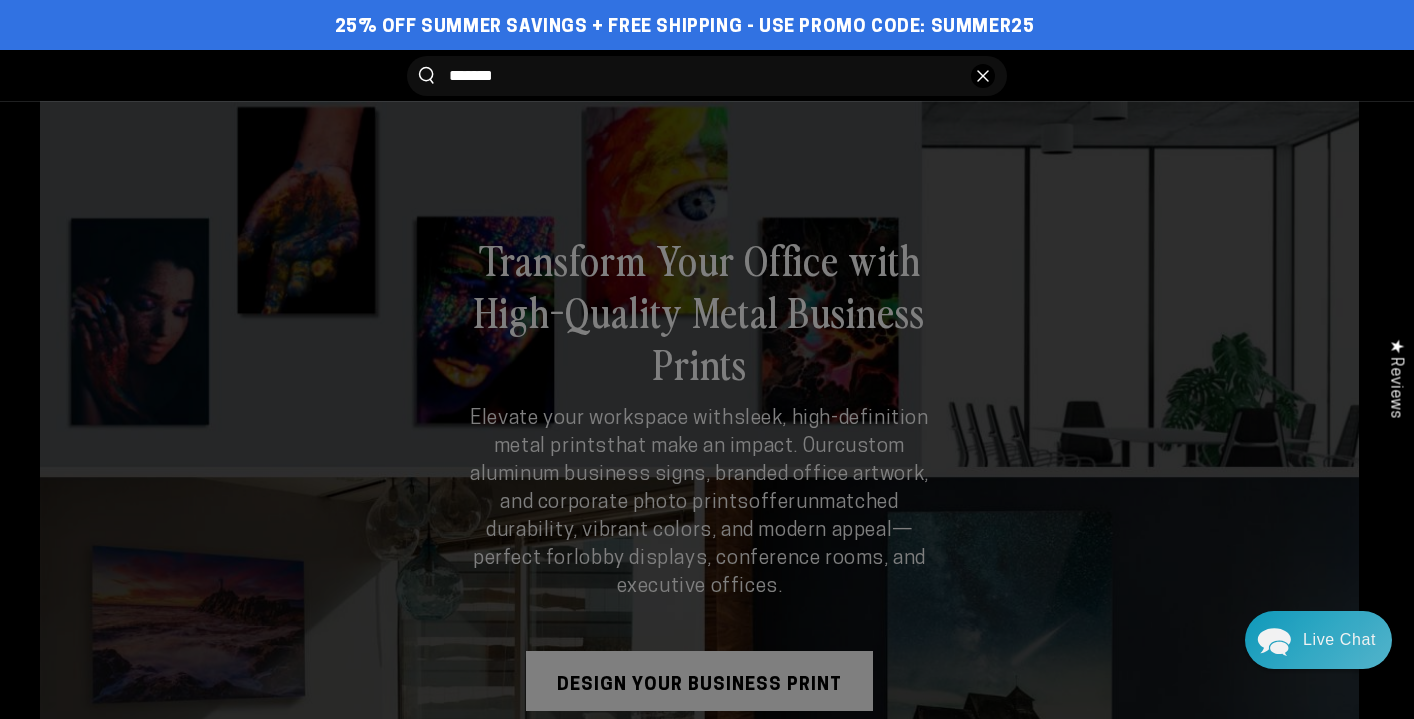 type on "*******" 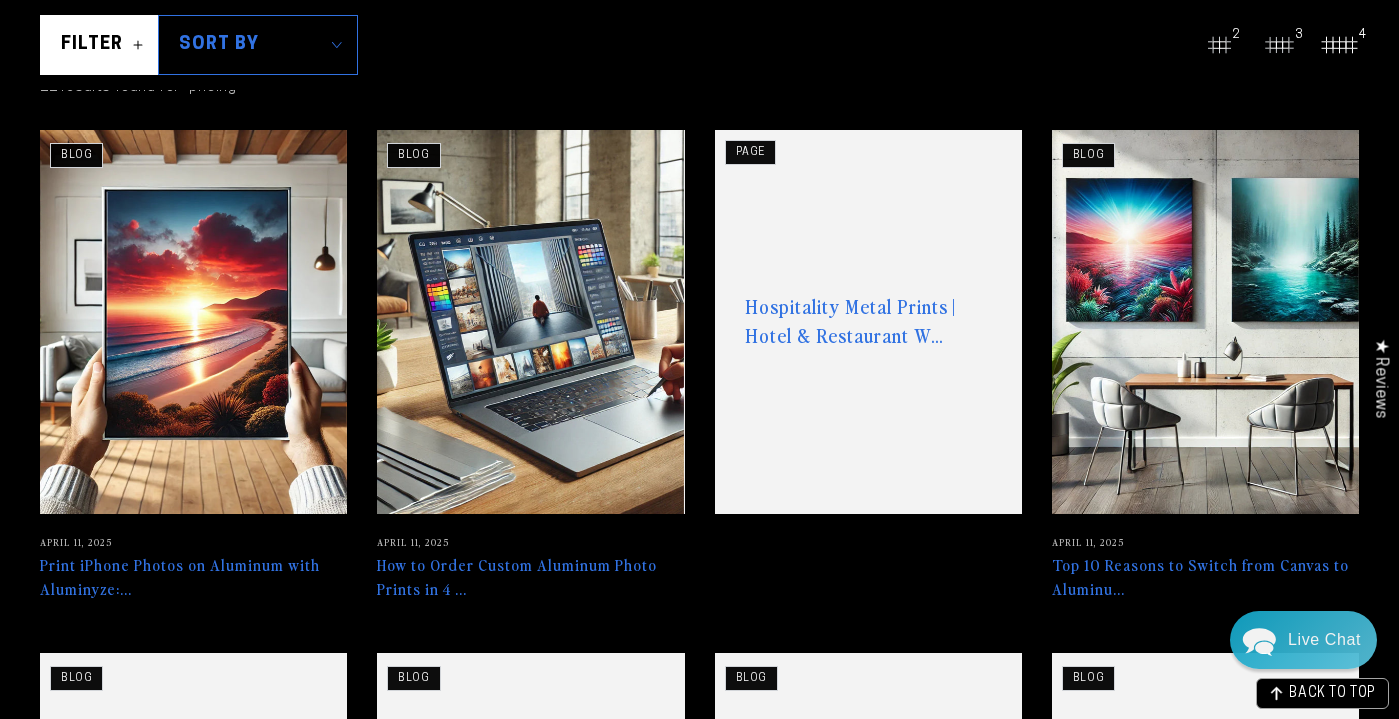 scroll, scrollTop: 349, scrollLeft: 0, axis: vertical 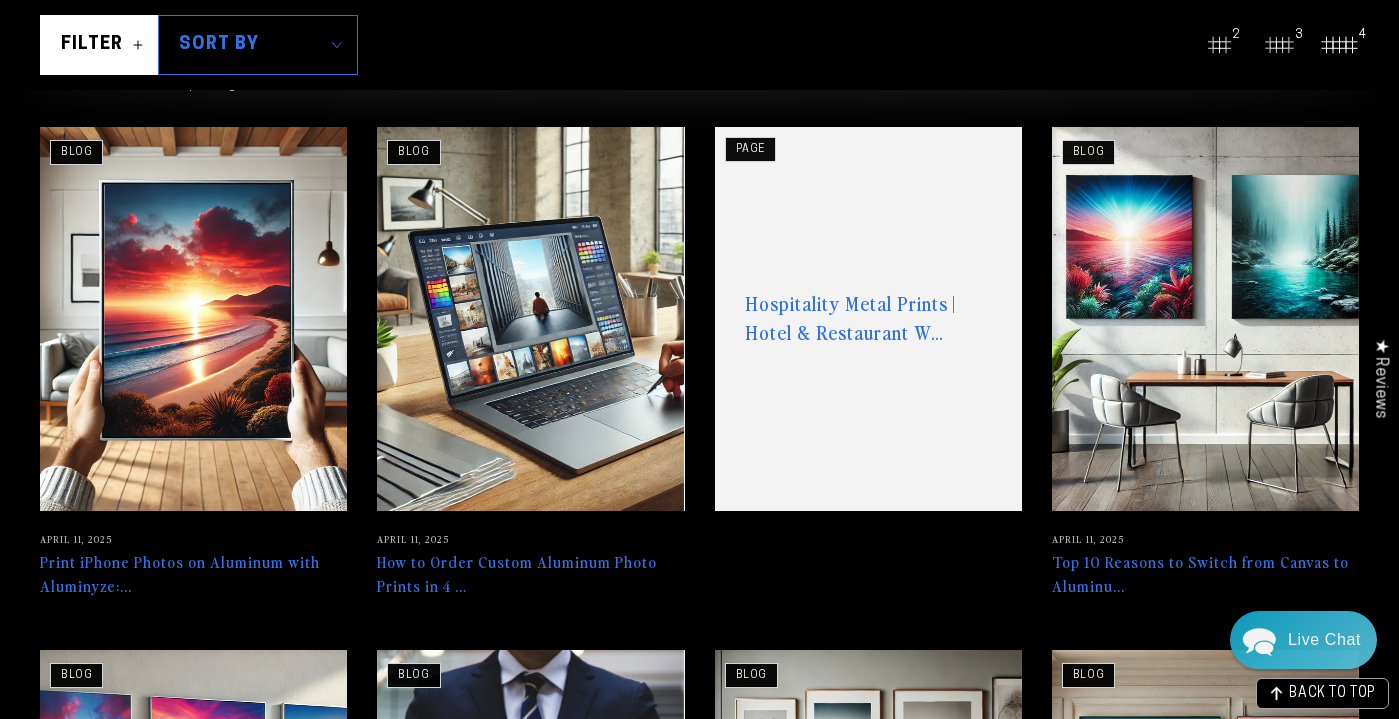 click at bounding box center (193, 319) 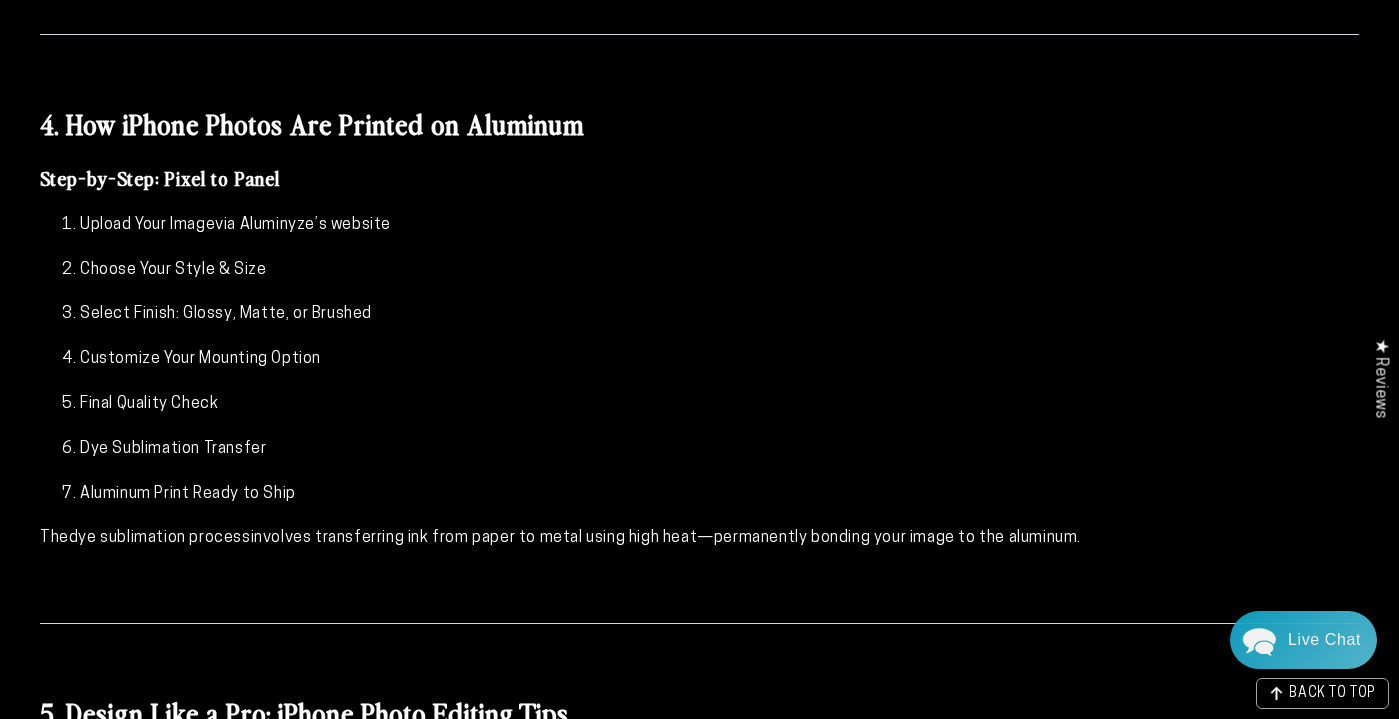 scroll, scrollTop: 3745, scrollLeft: 0, axis: vertical 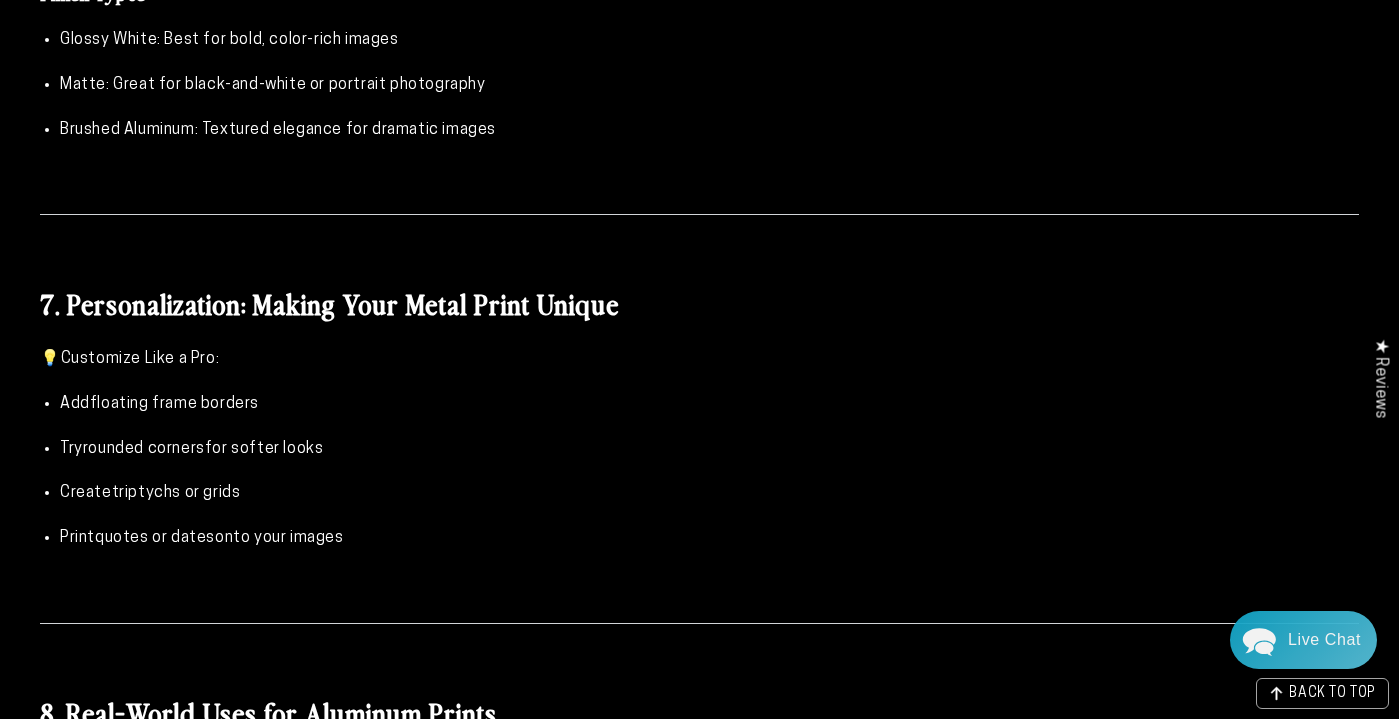 click on "Customize Like a Pro" at bounding box center [138, 359] 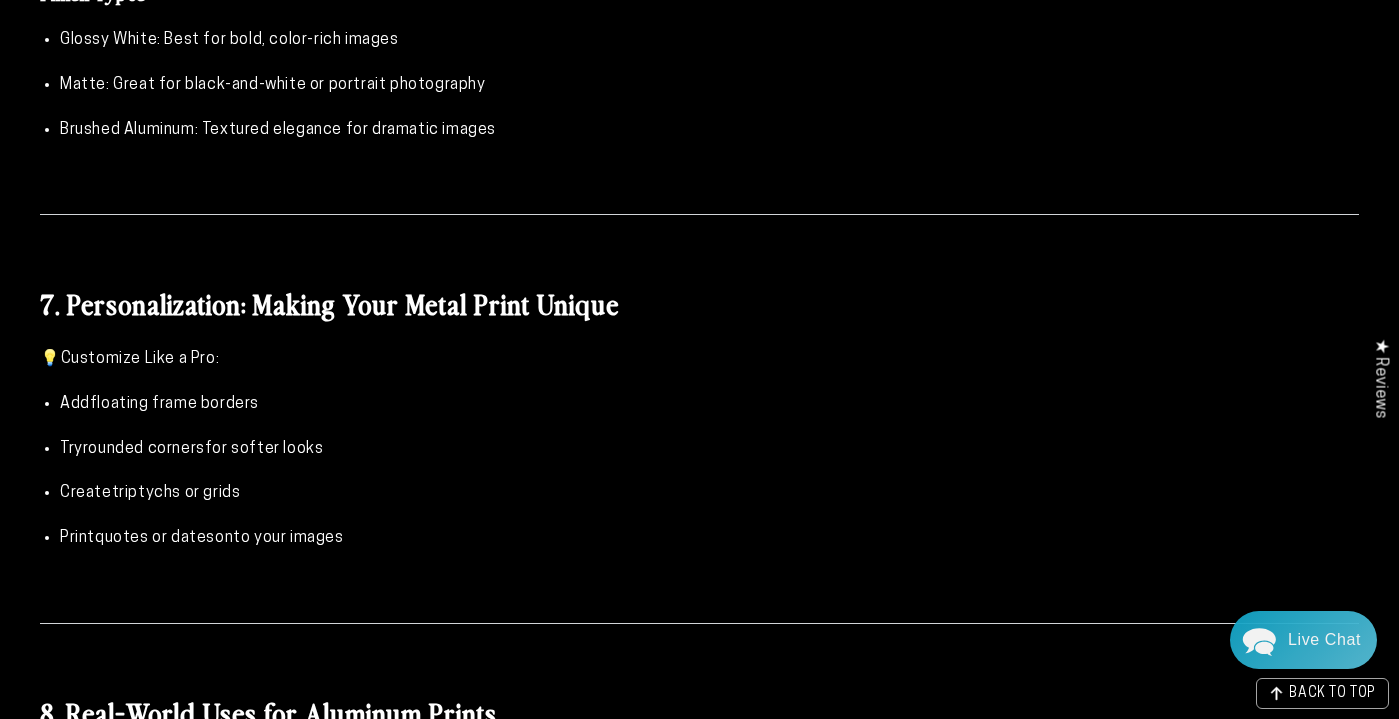 click on "💡  Customize Like a Pro :" at bounding box center [699, 359] 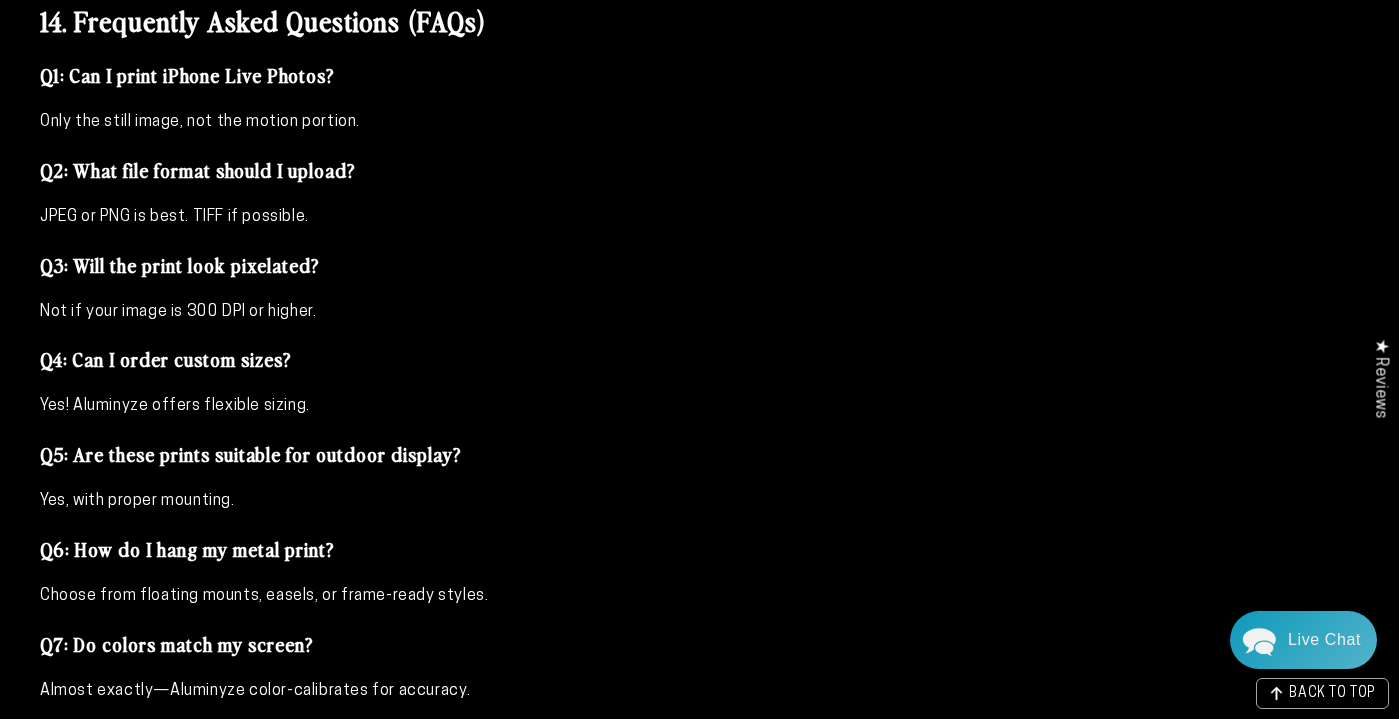 click on "Yes! Aluminyze offers flexible sizing." at bounding box center (699, 406) 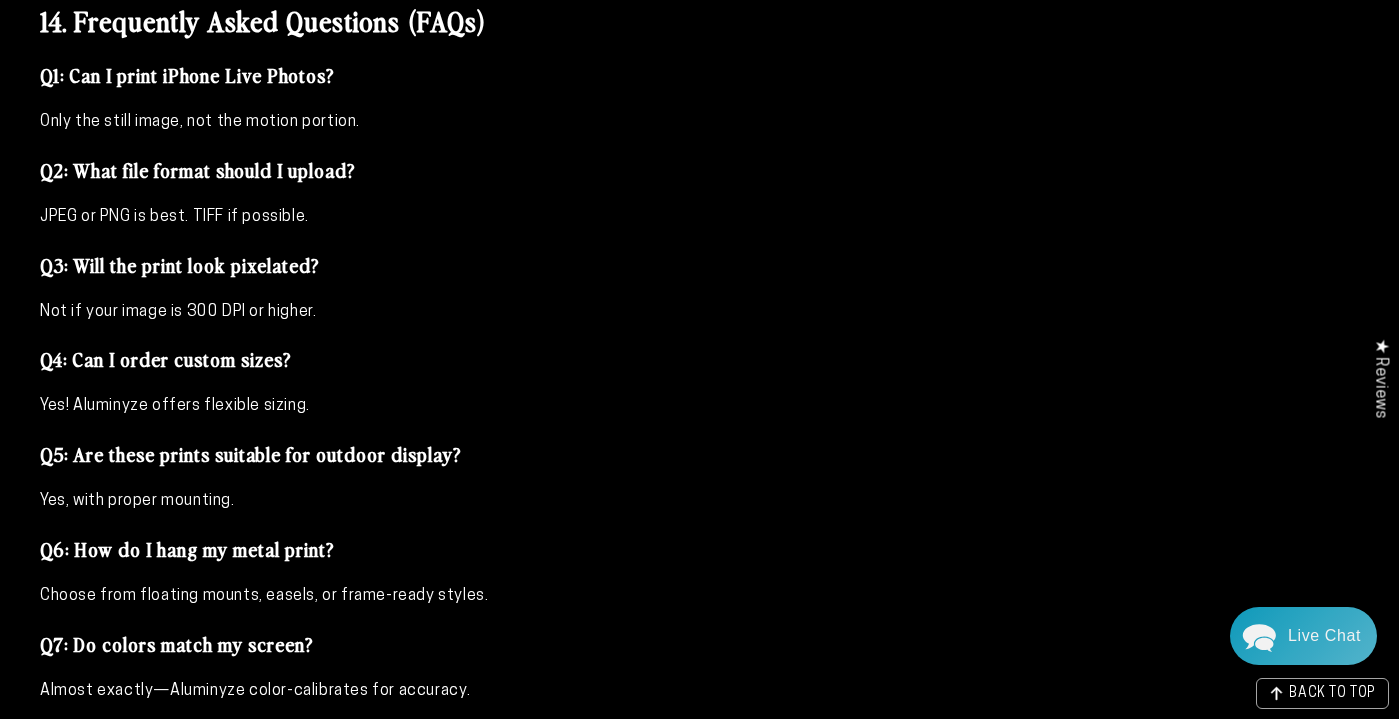click on "Live Chat" at bounding box center (1324, 636) 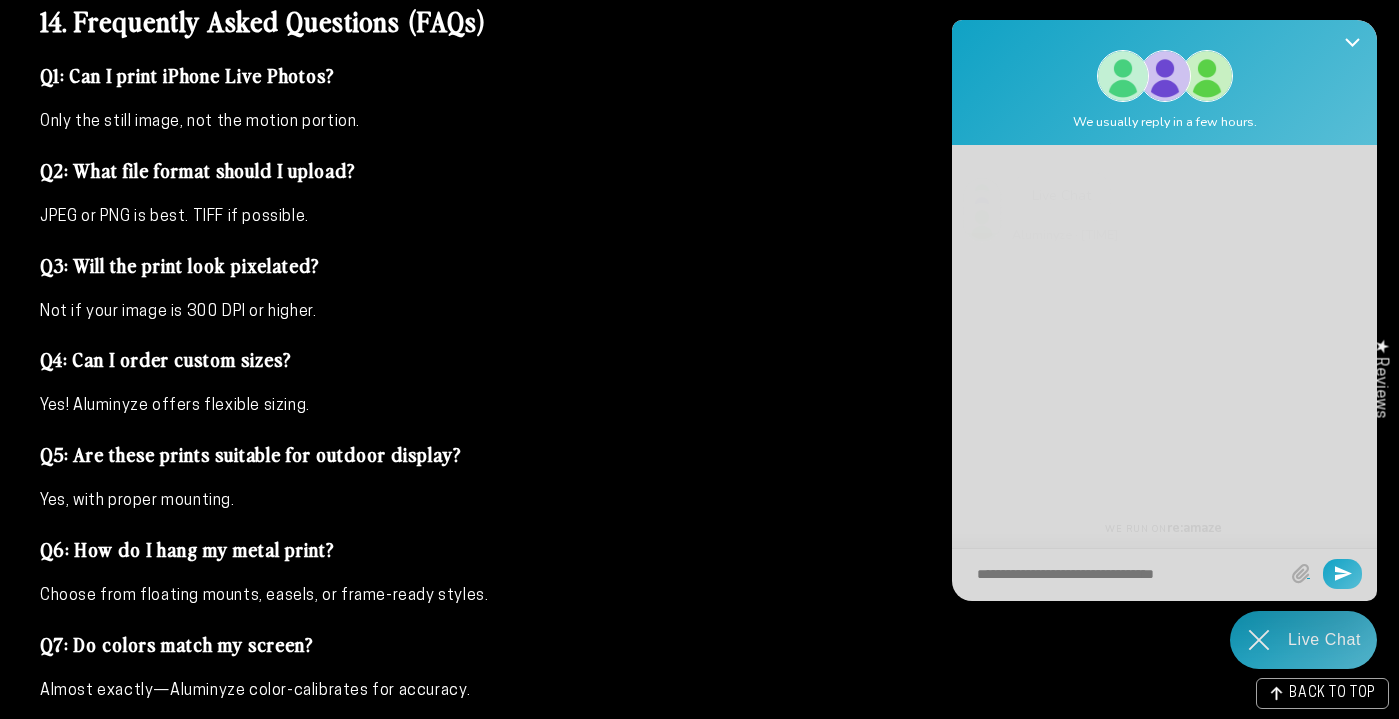 scroll, scrollTop: 0, scrollLeft: 0, axis: both 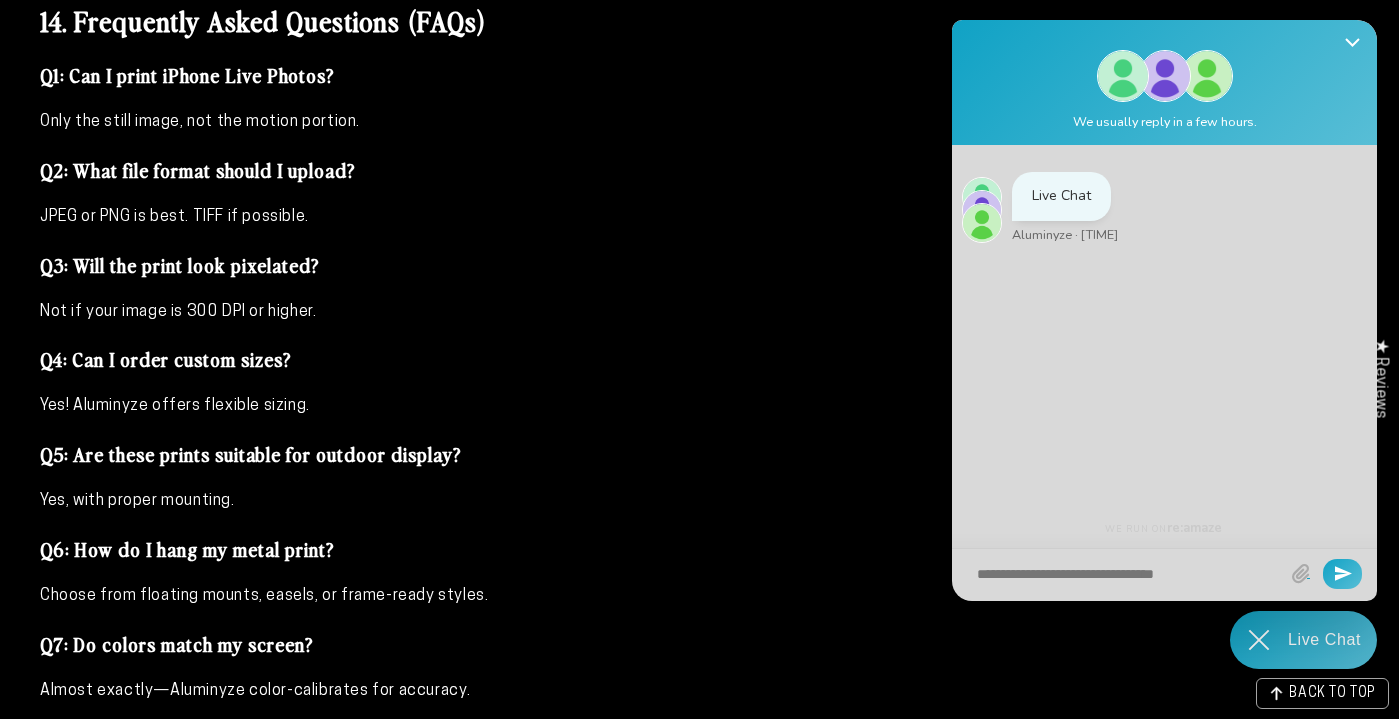click at bounding box center [1127, 575] 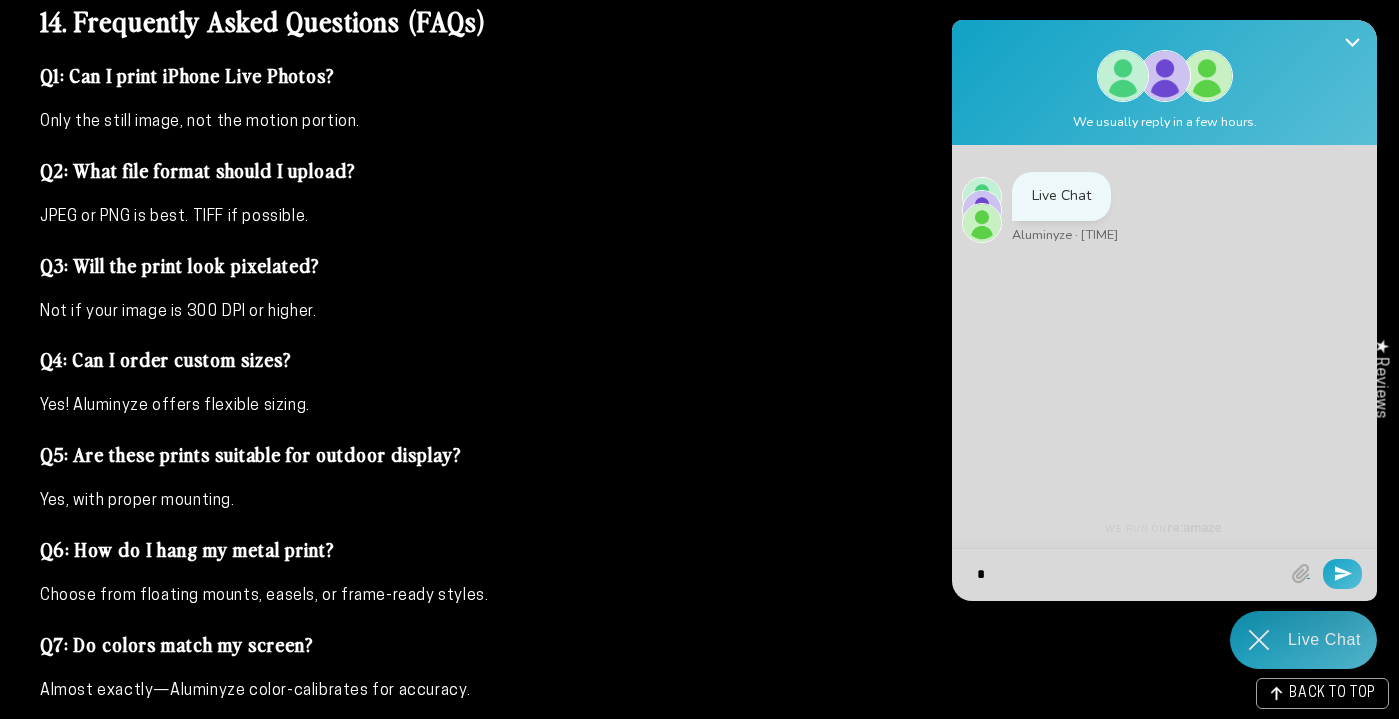 type on "**" 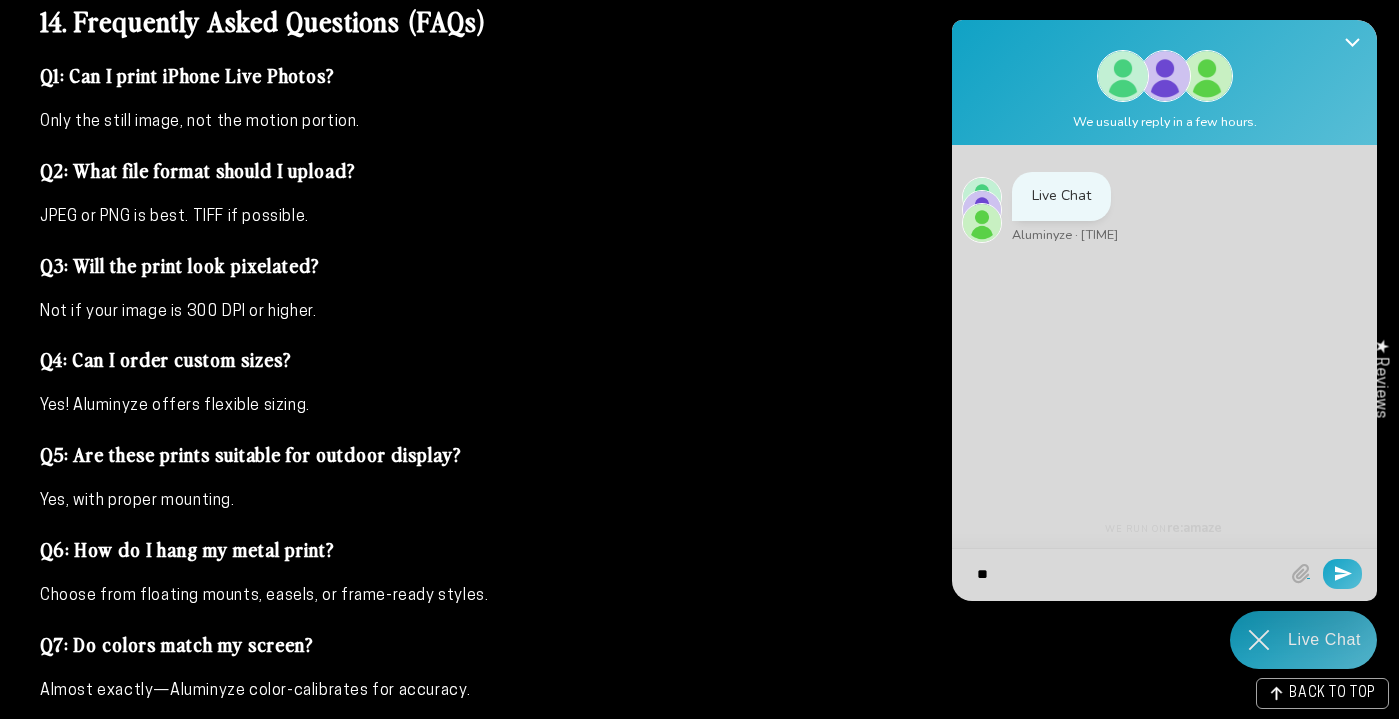 type on "***" 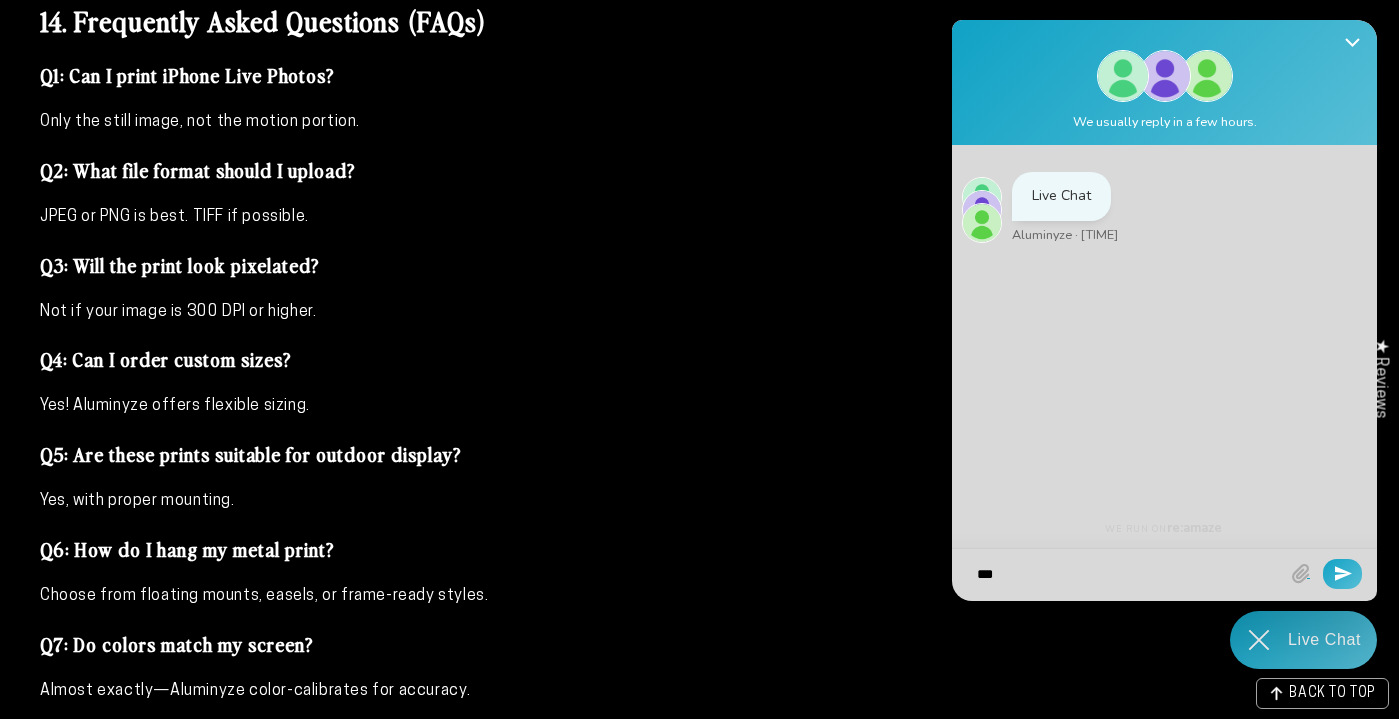 type on "***" 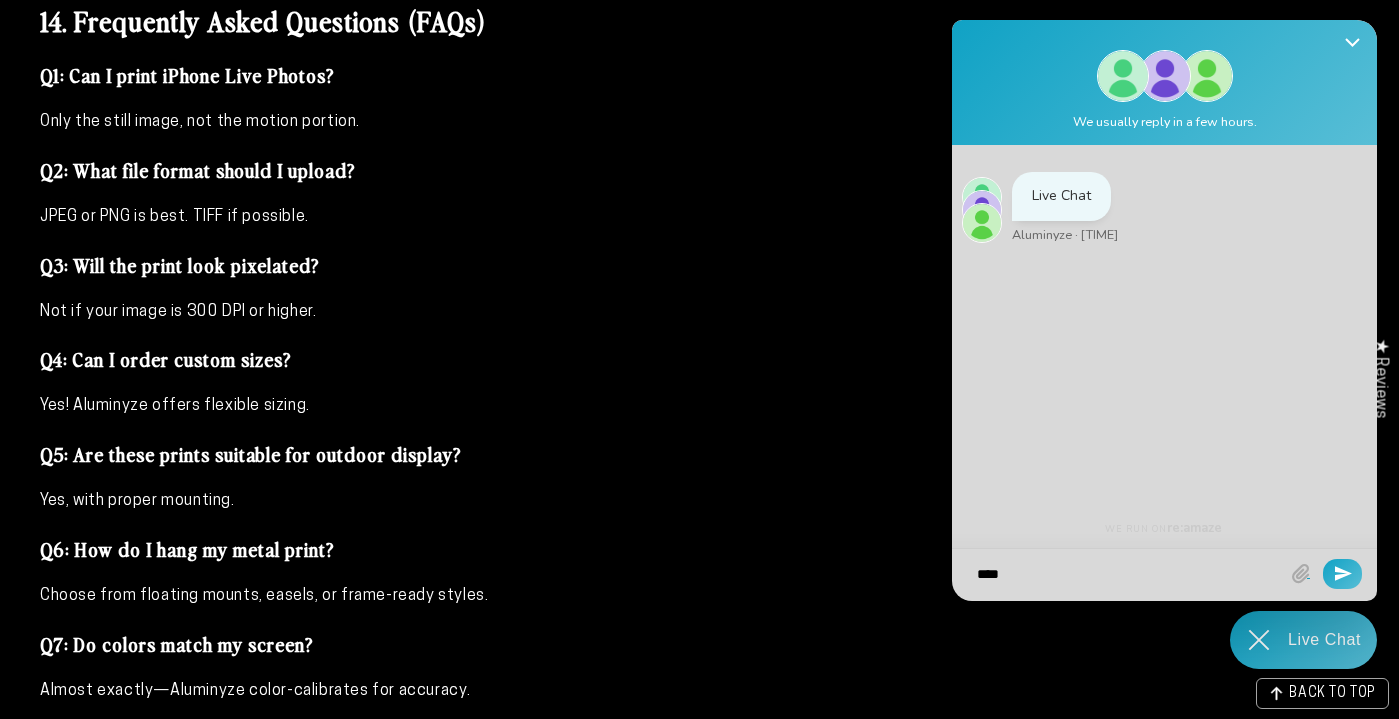 type on "*****" 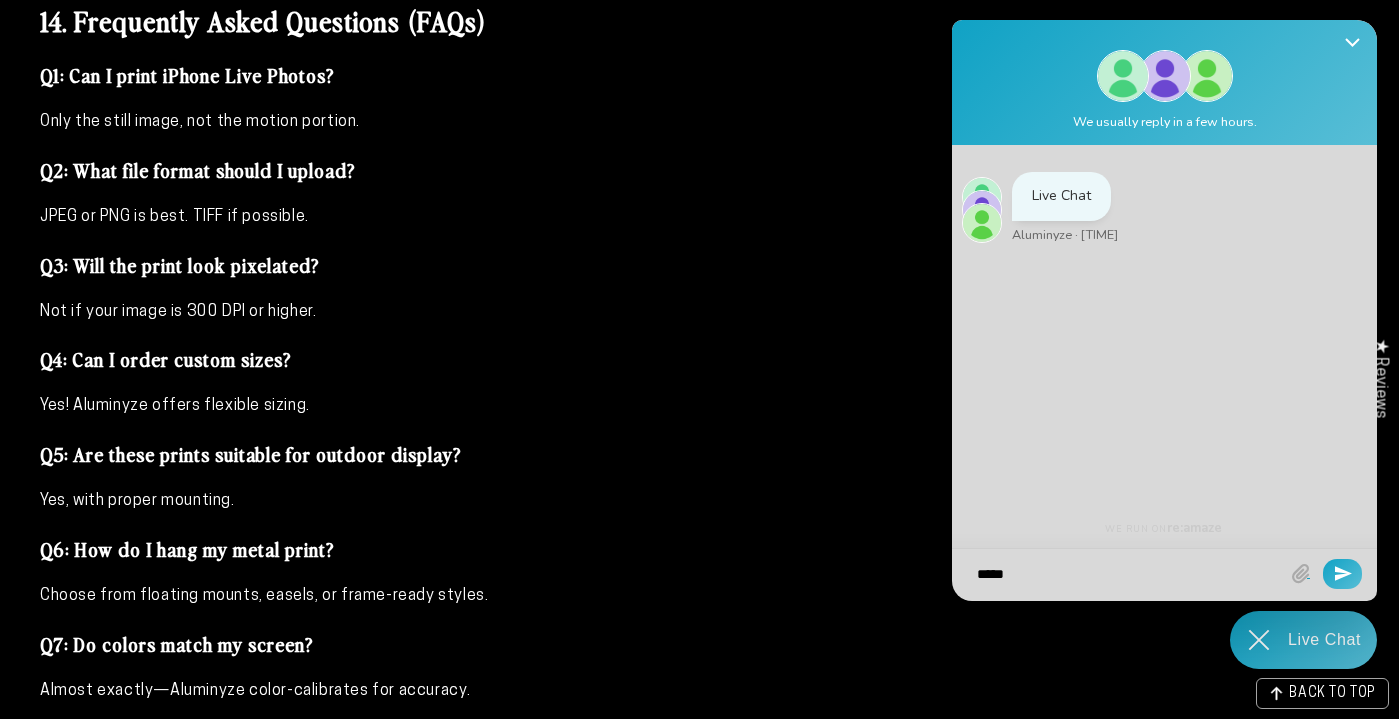 type on "*****" 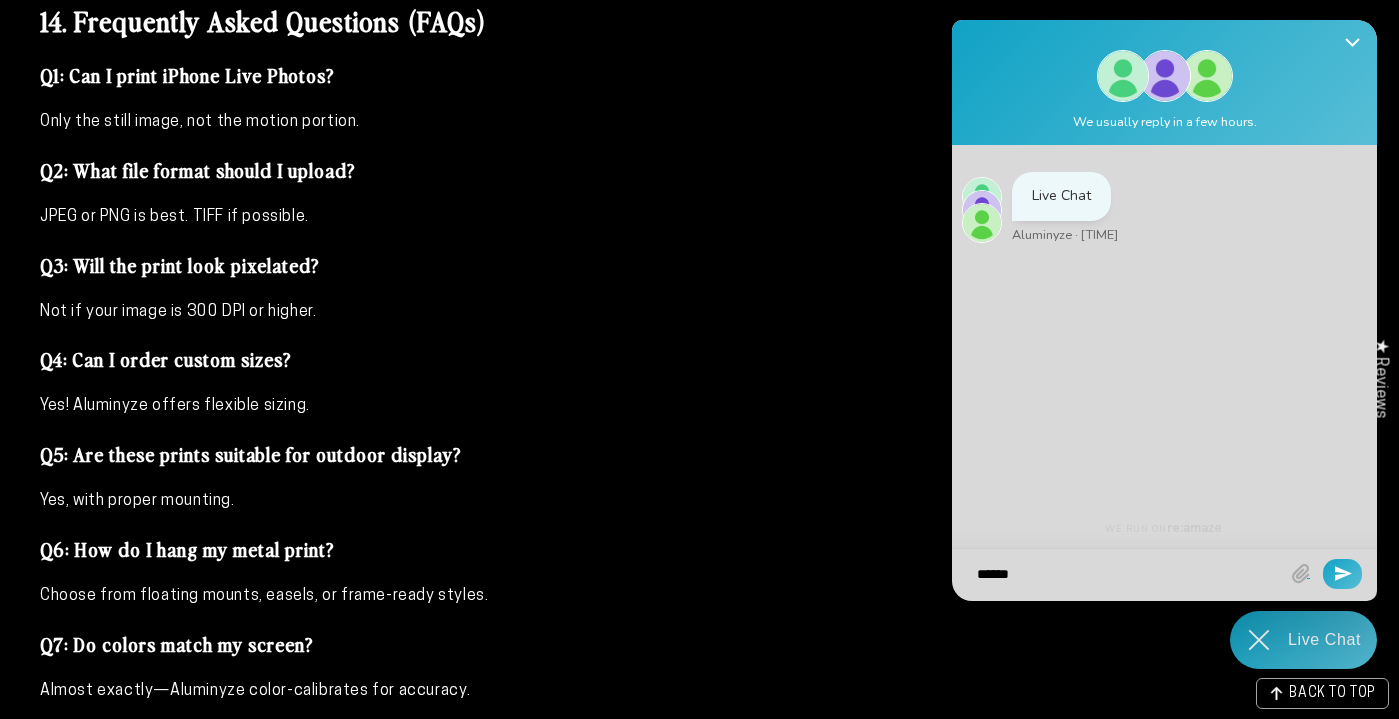 type on "*****" 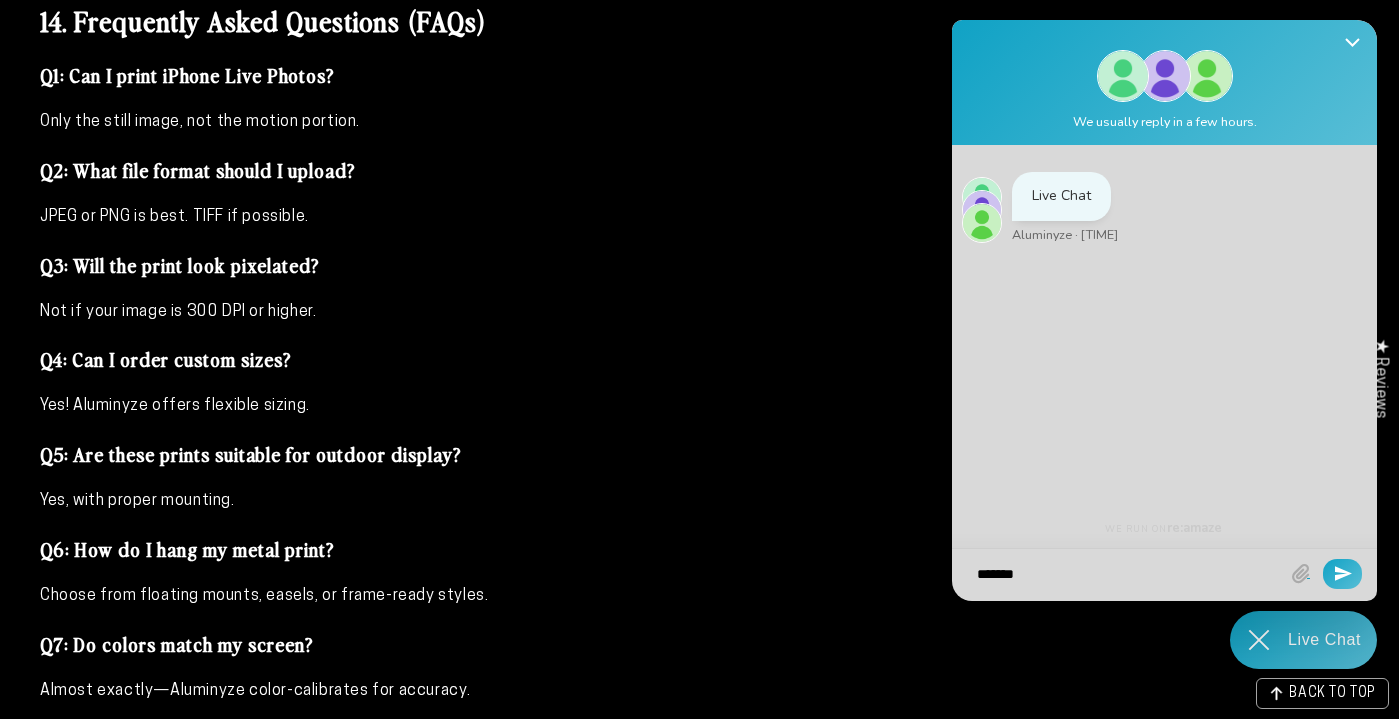 type on "********" 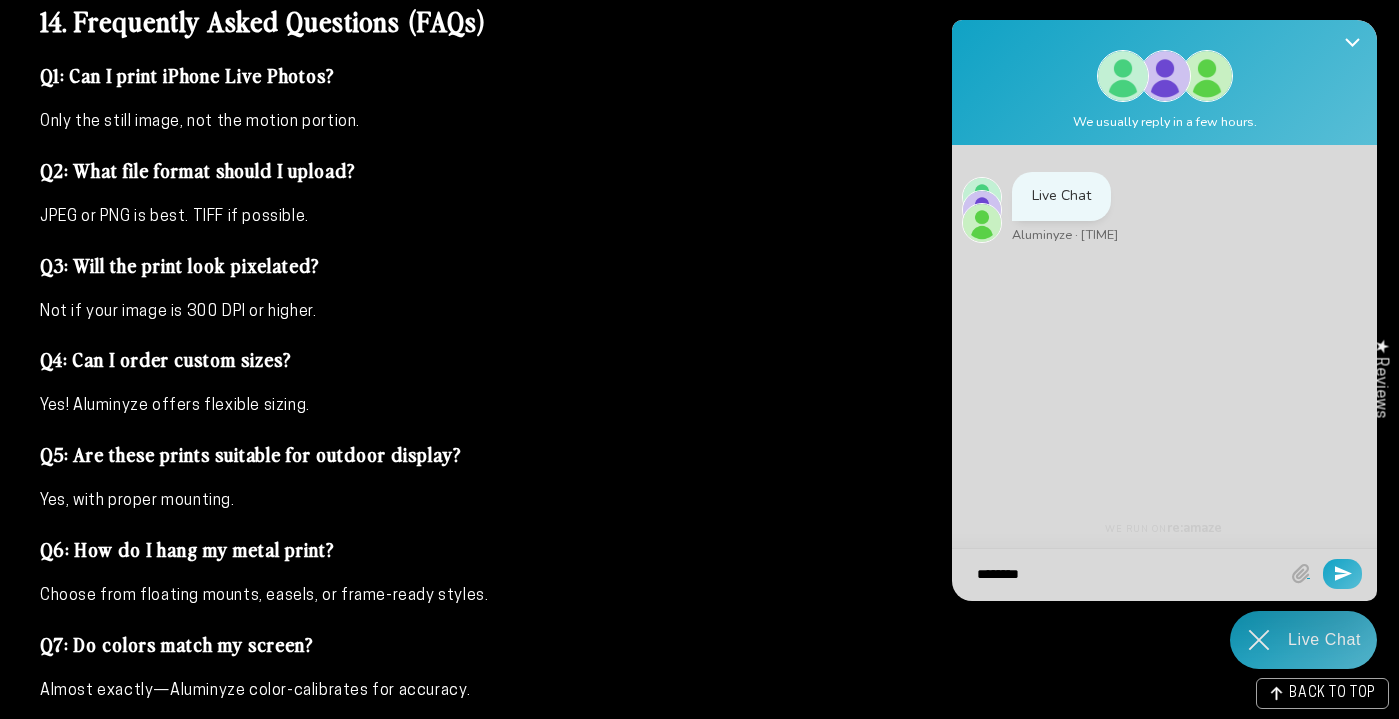 type on "*********" 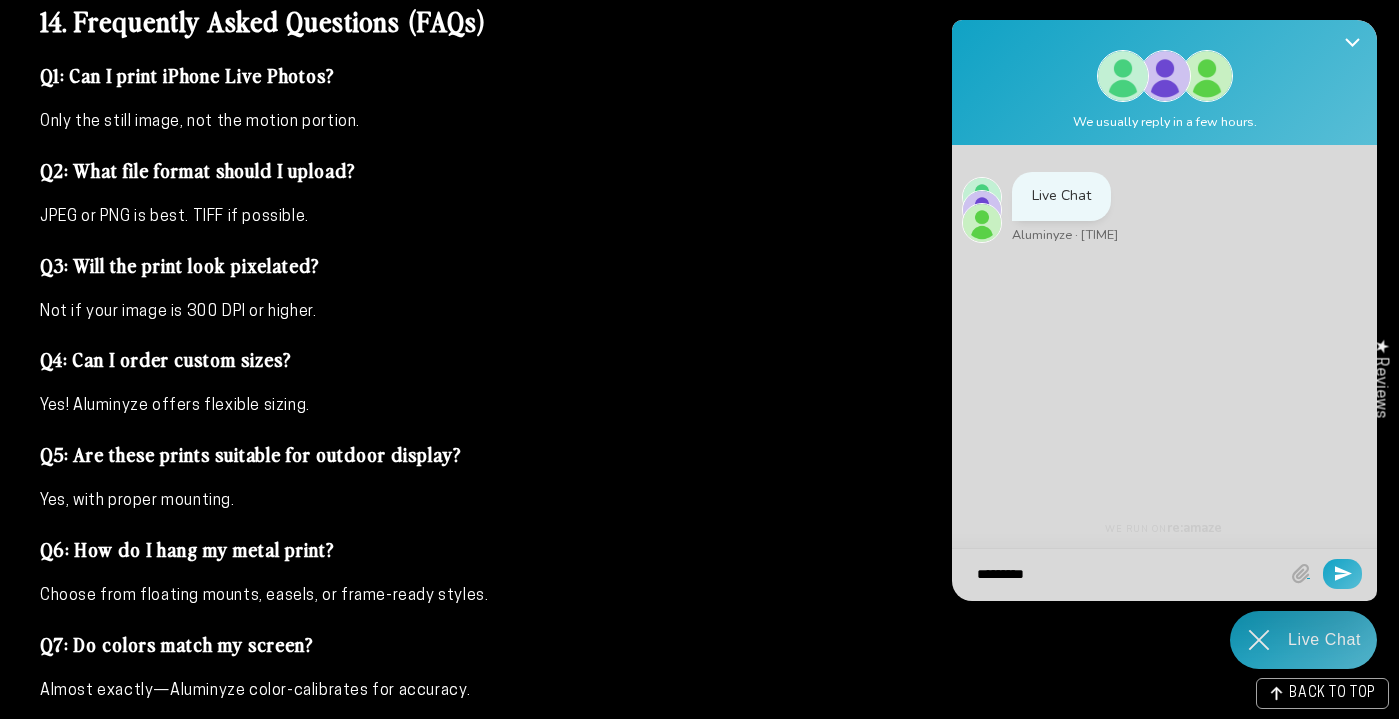 type on "*********" 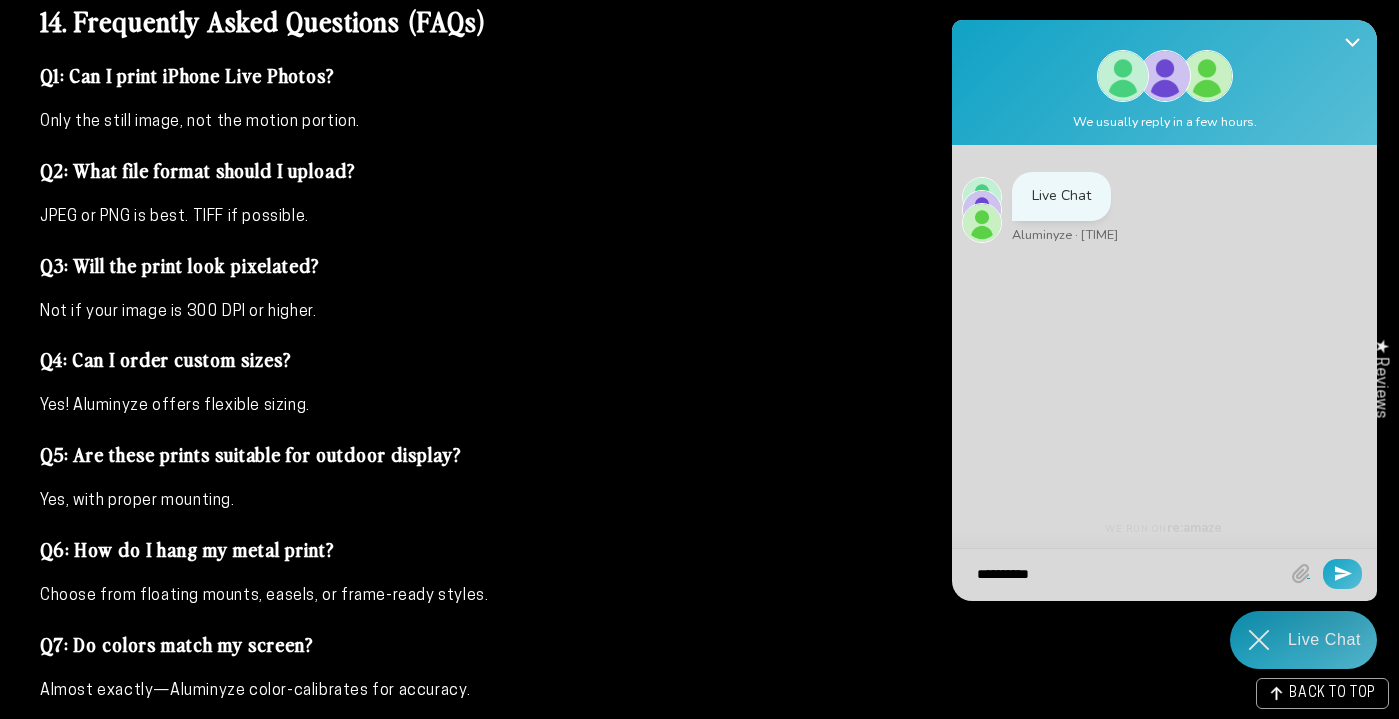 type on "**********" 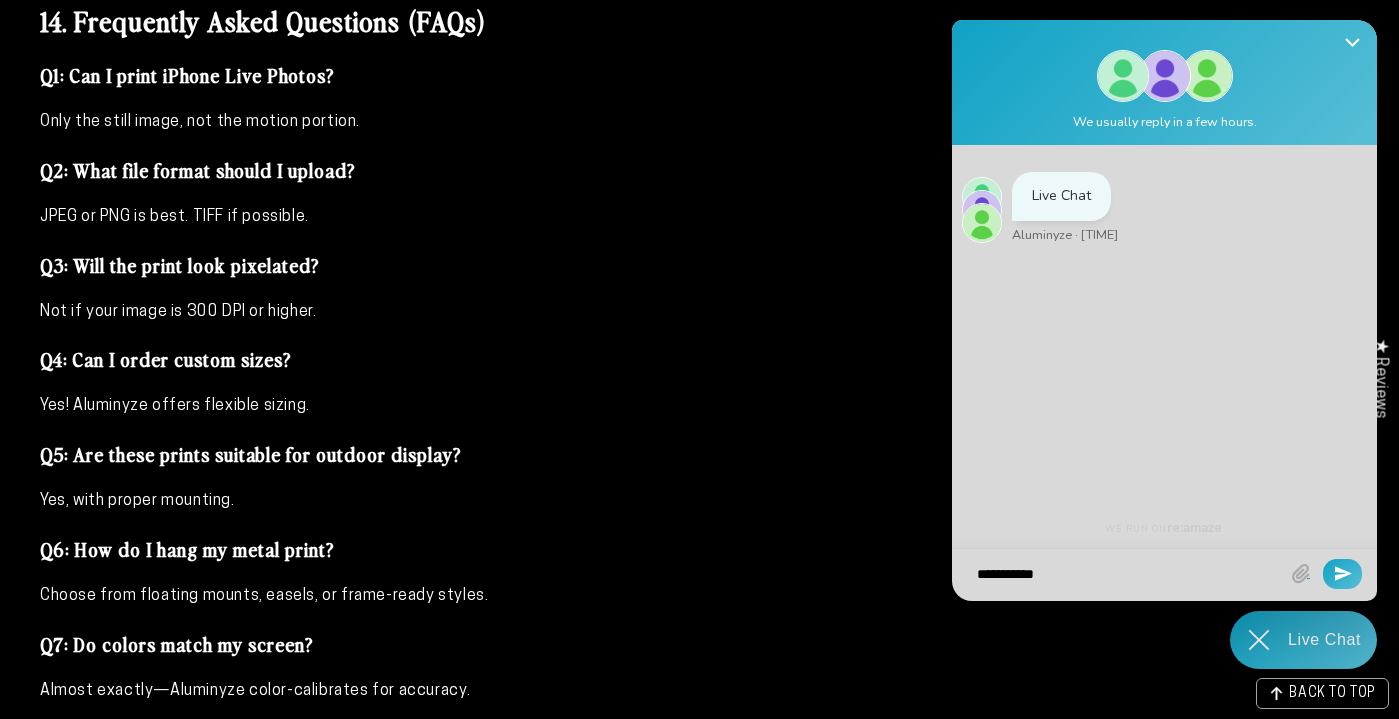 type on "**********" 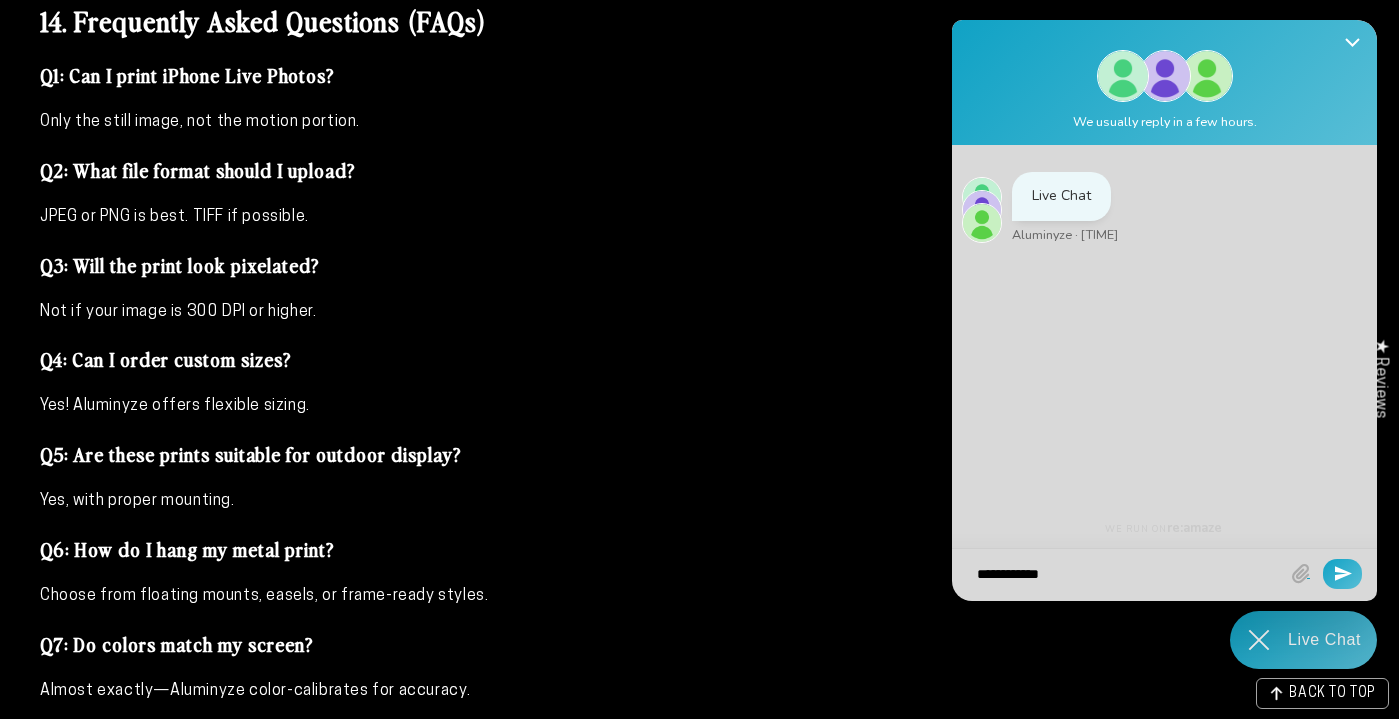 type on "**********" 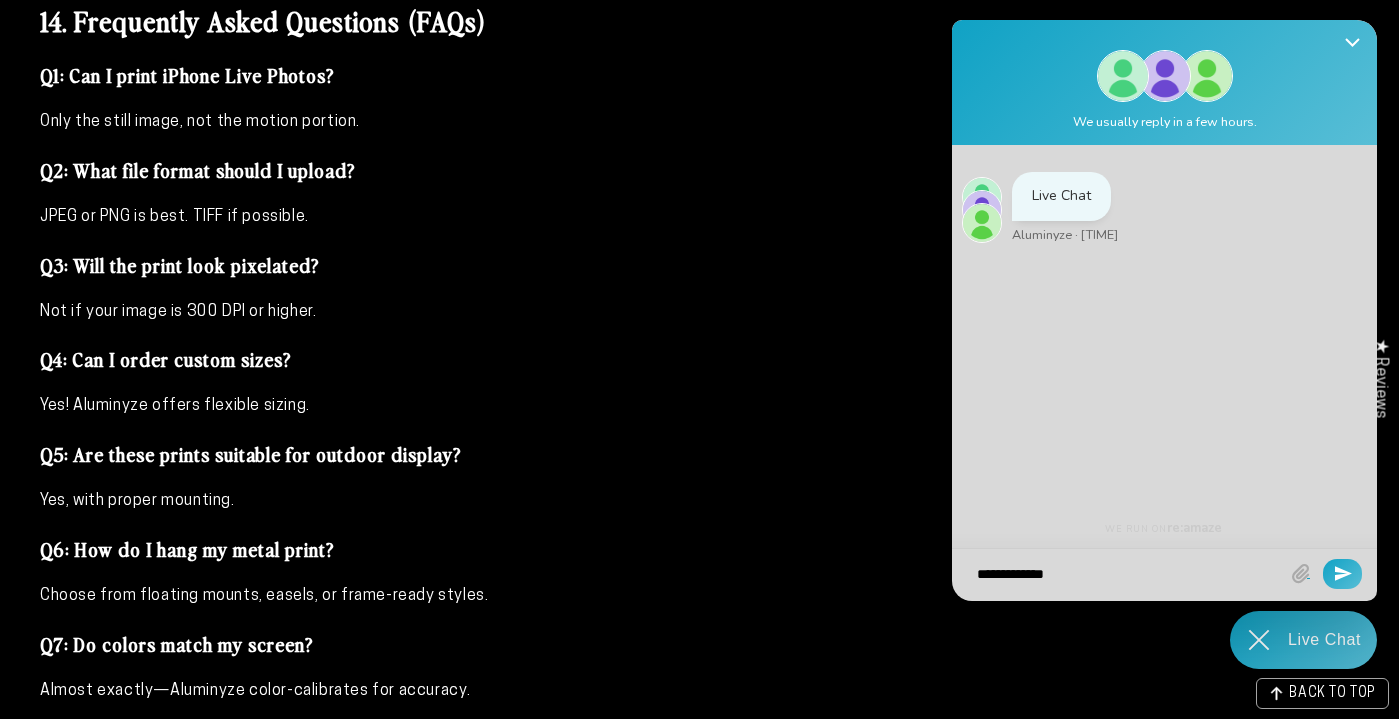 type on "**********" 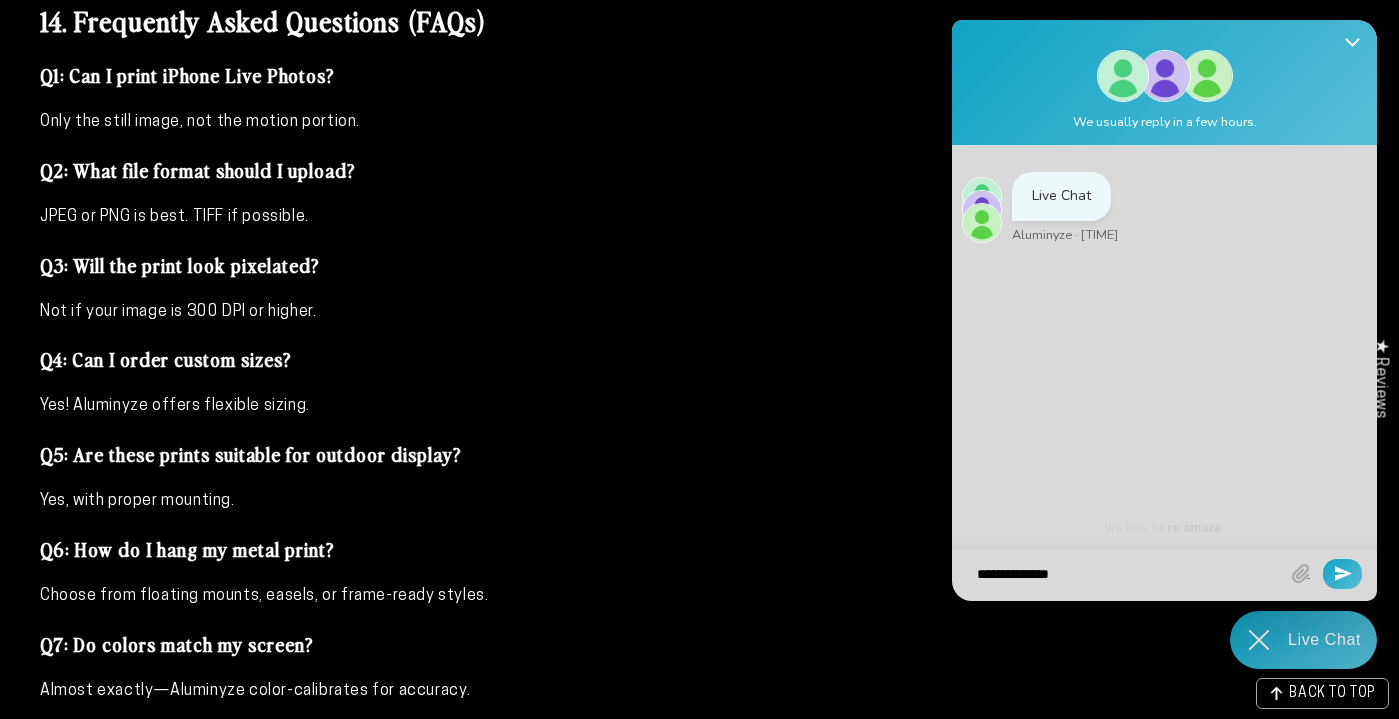 type on "**********" 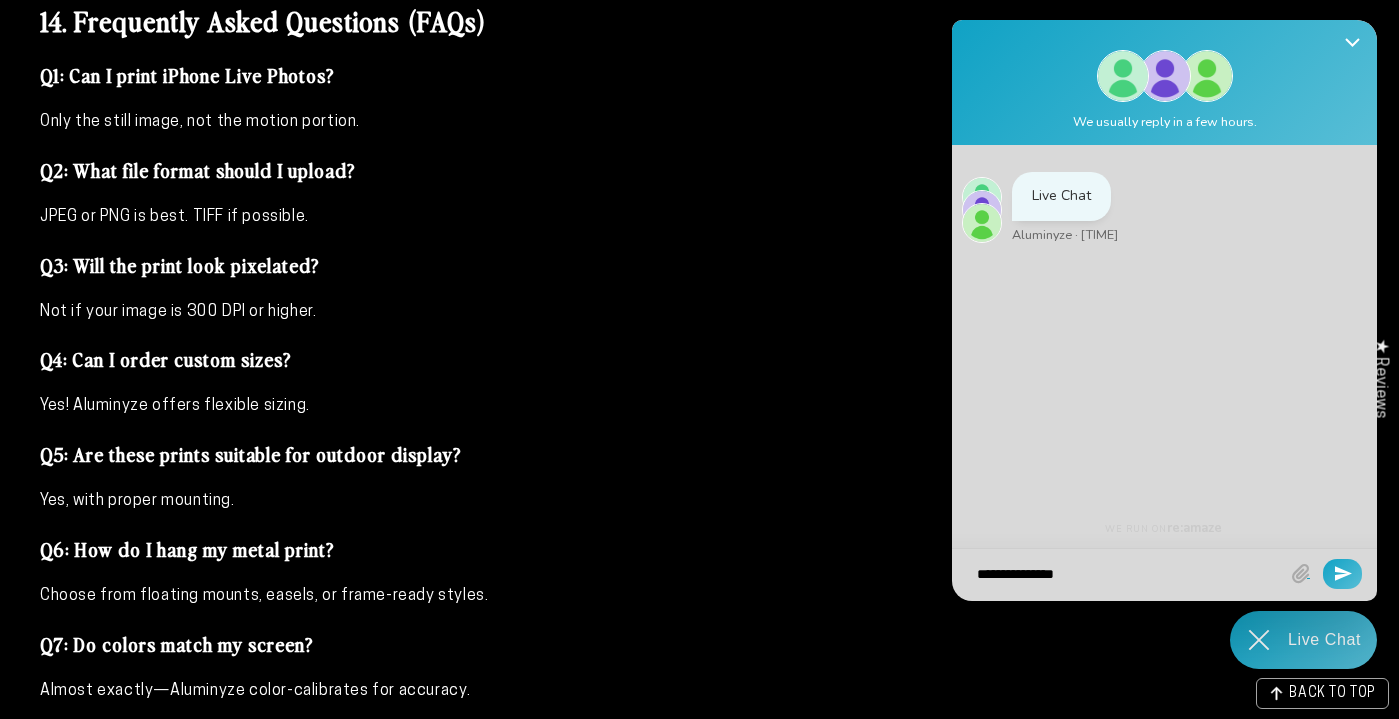 type on "**********" 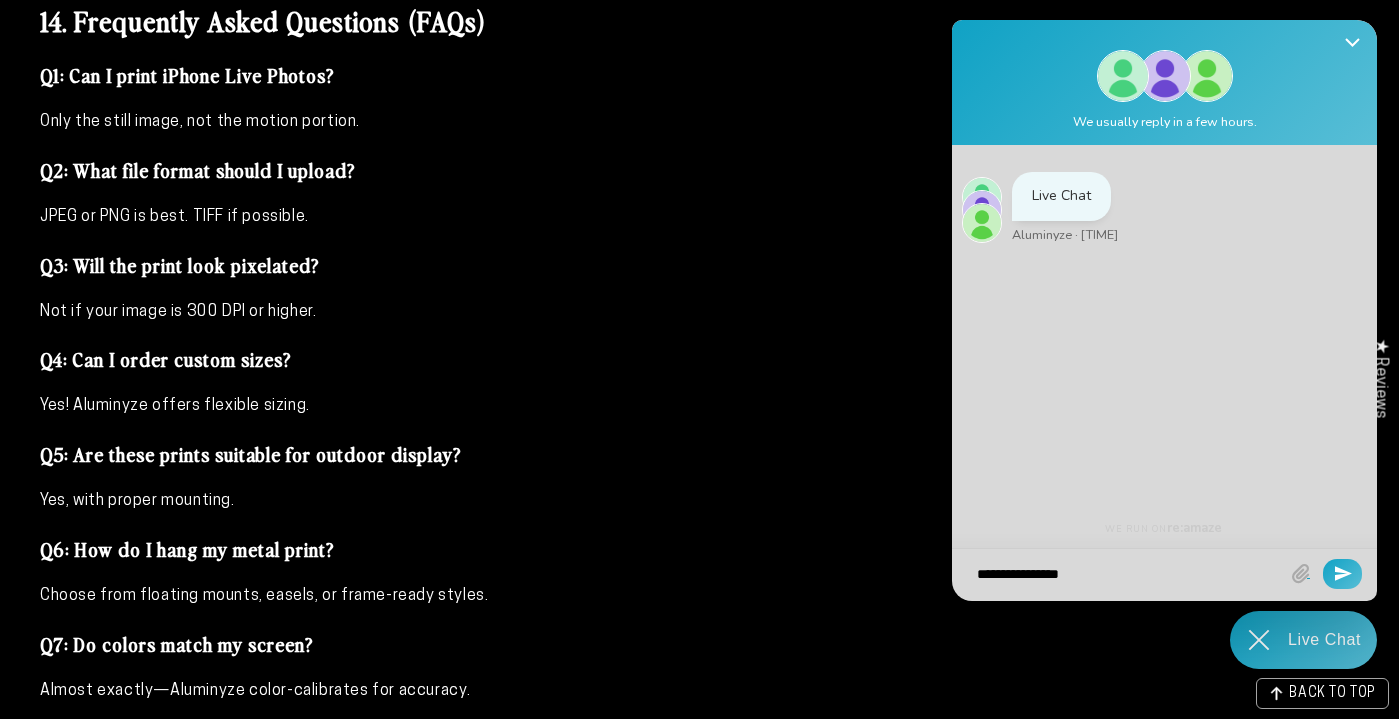 type on "**********" 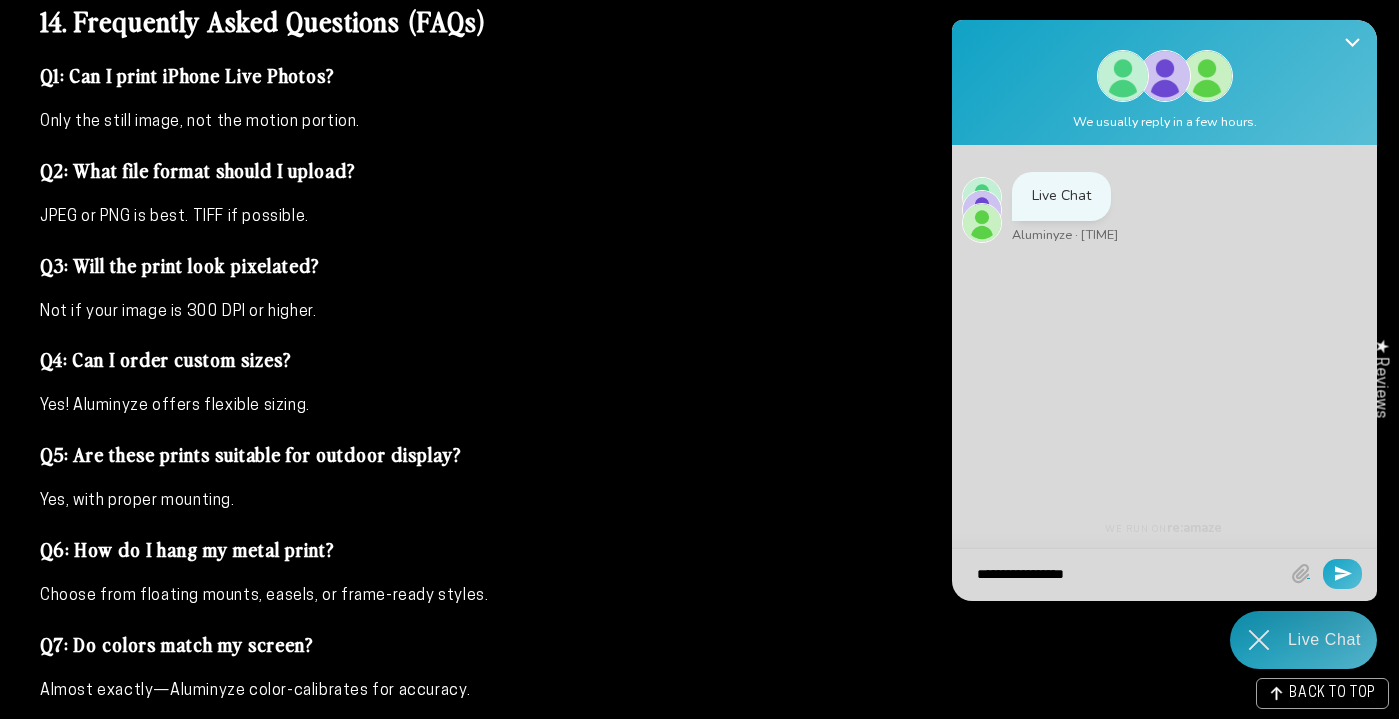 type on "**********" 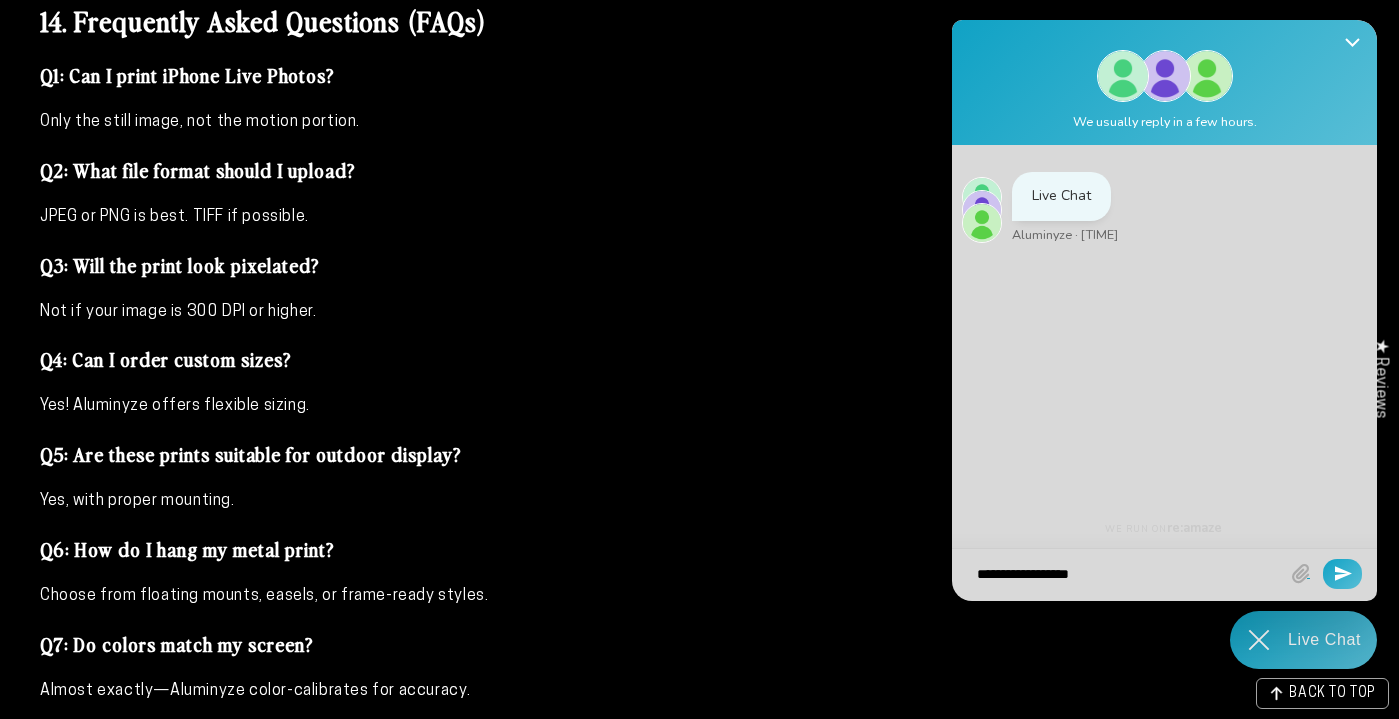type on "**********" 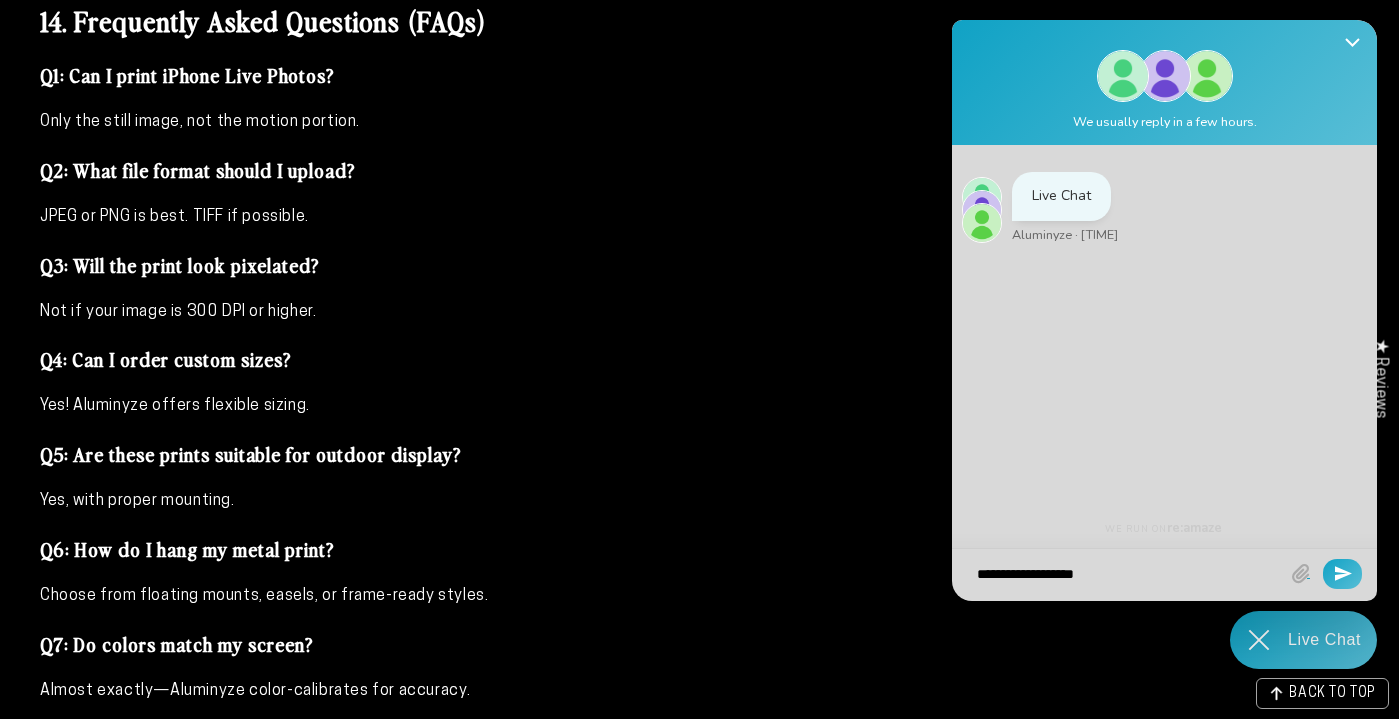 type on "**********" 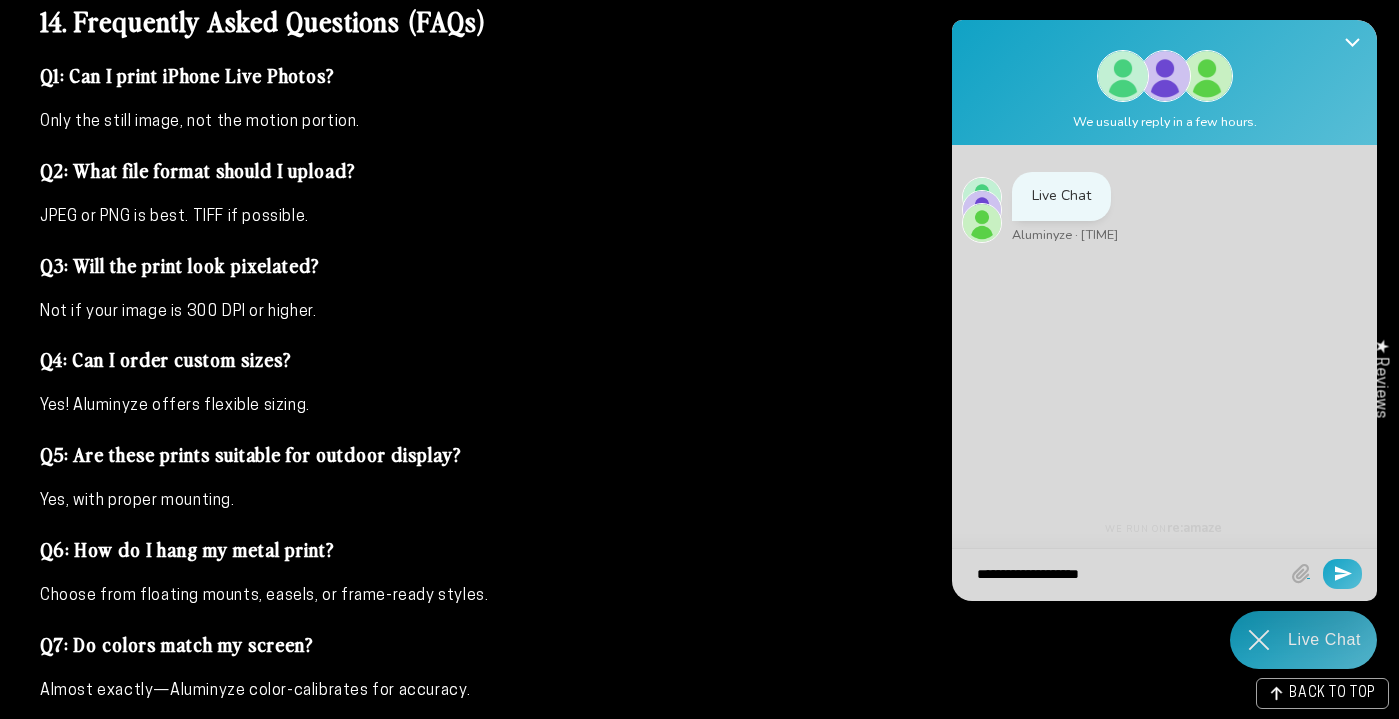 type on "**********" 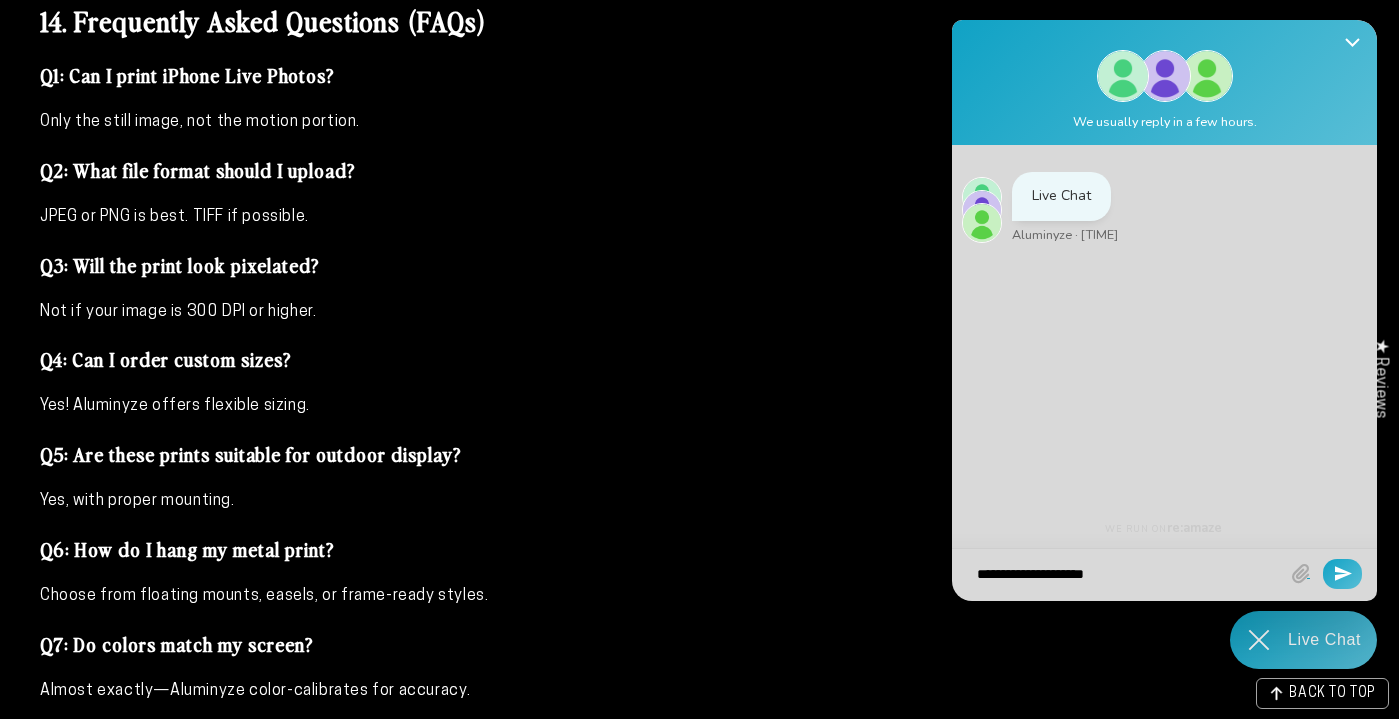 type on "**********" 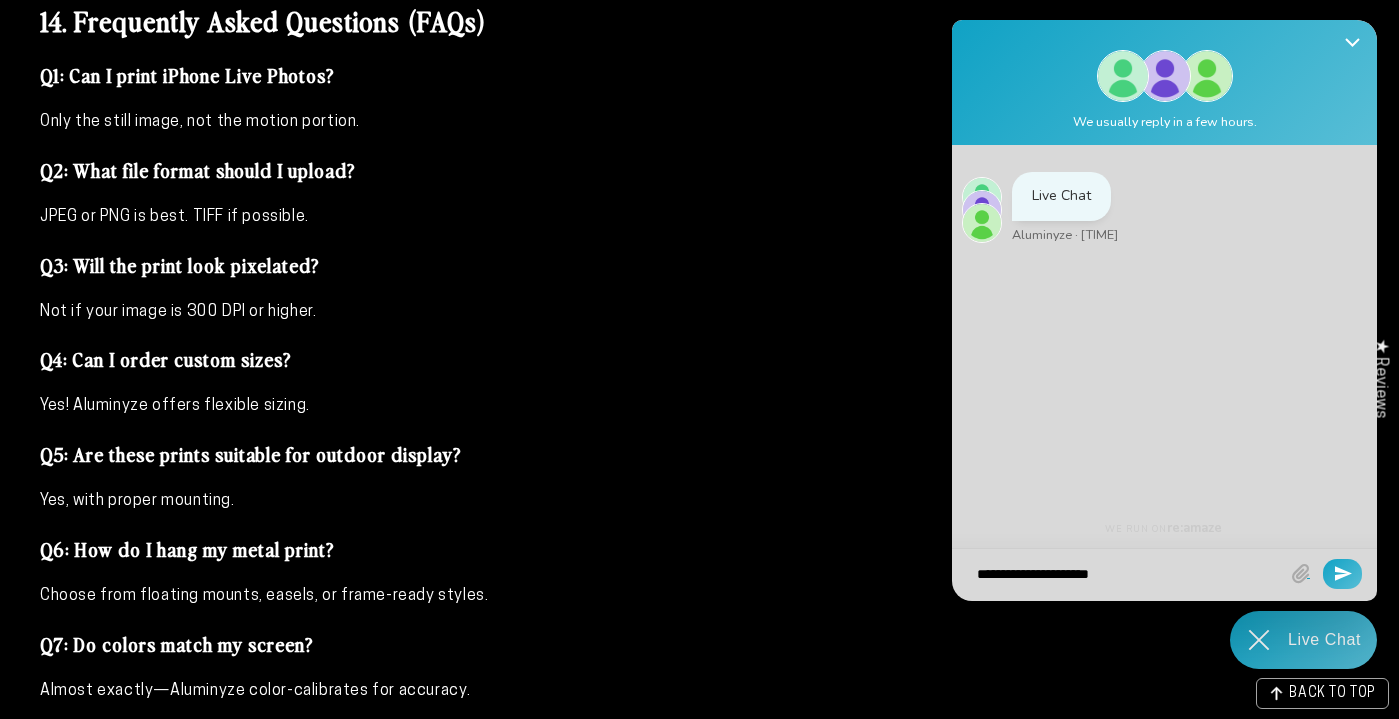 type on "**********" 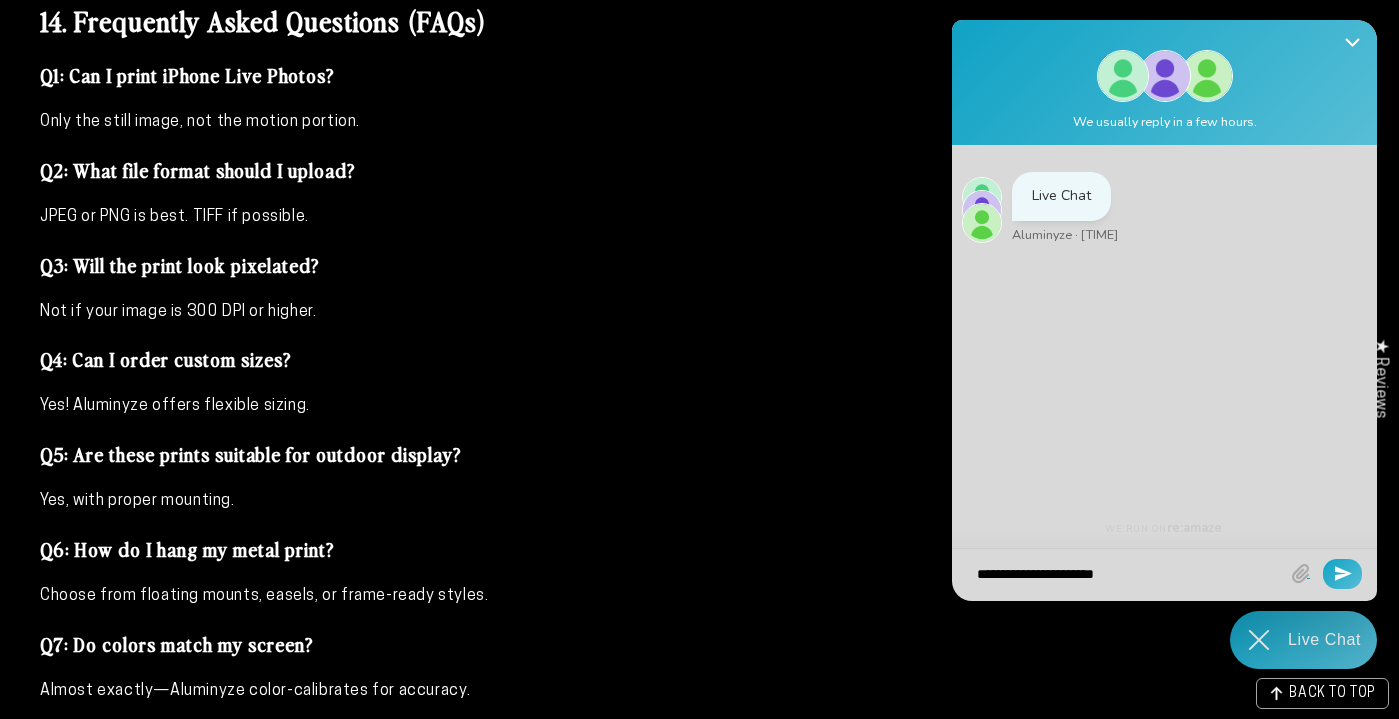 type on "**********" 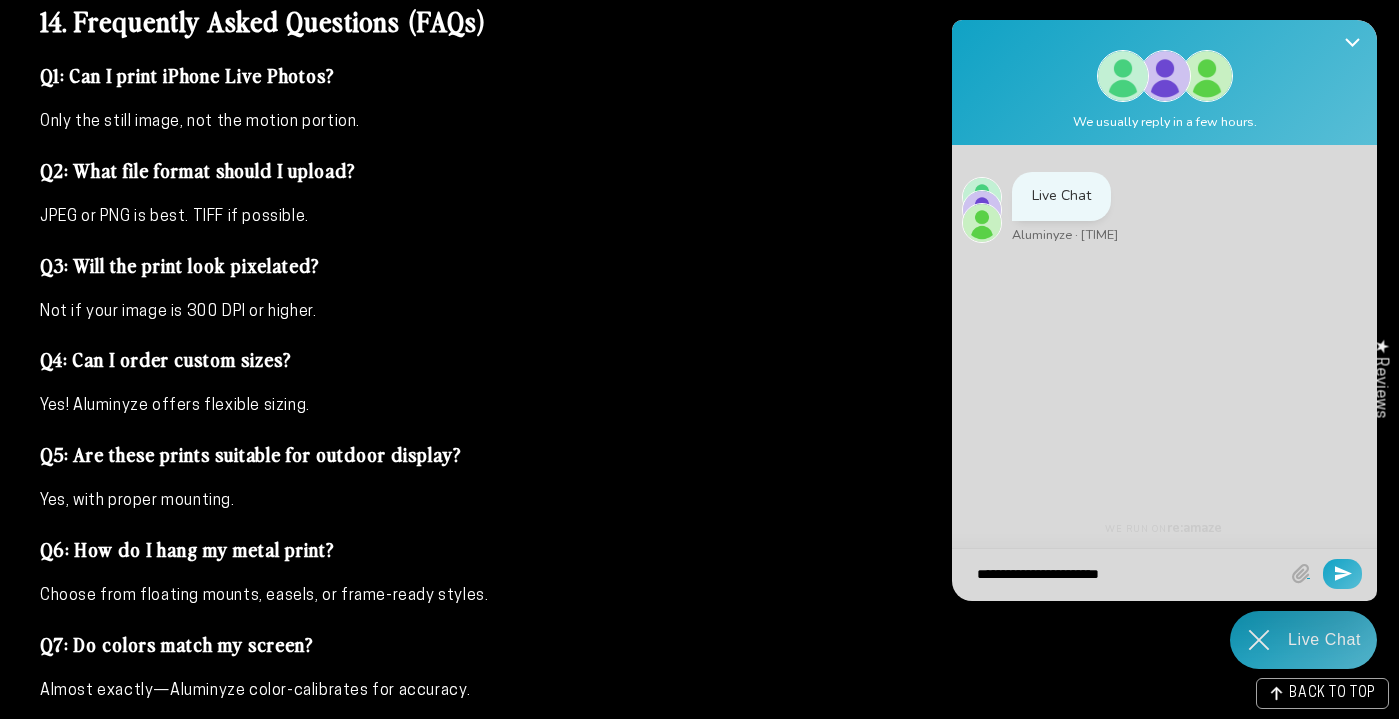 type on "**********" 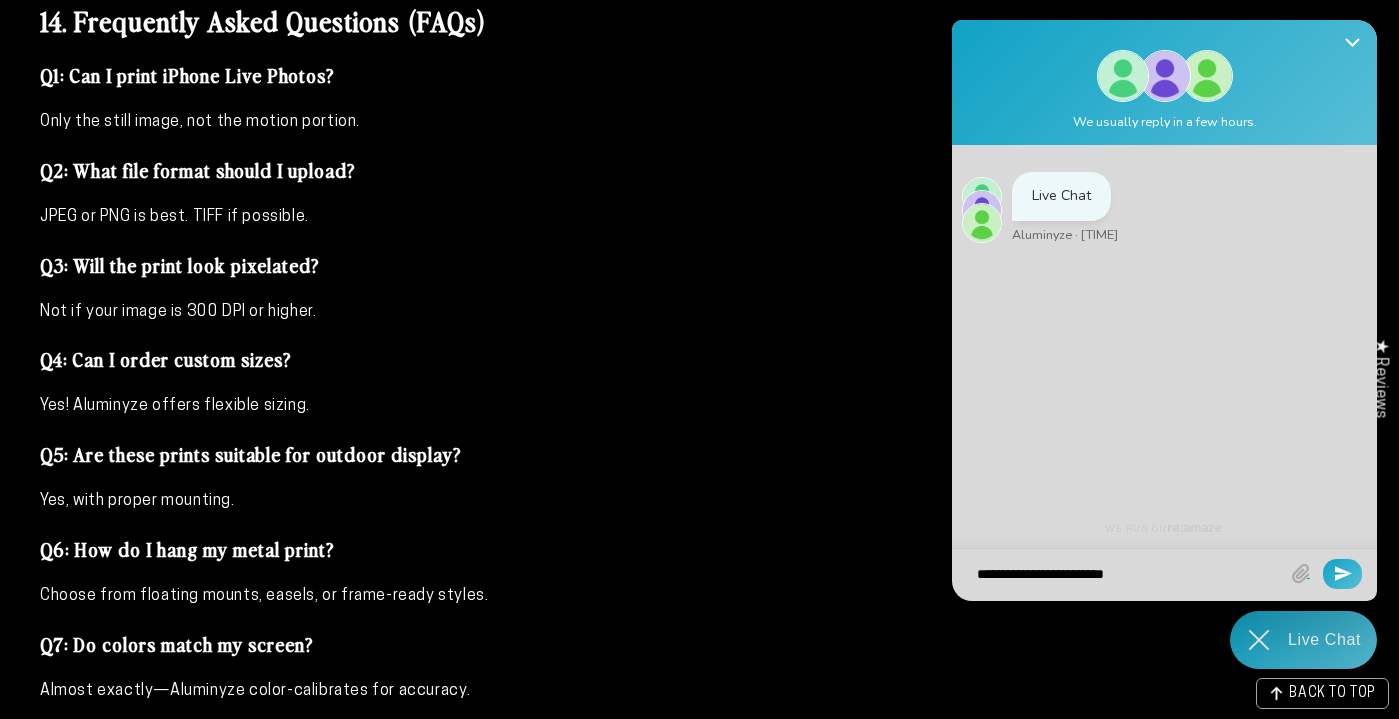 type on "**********" 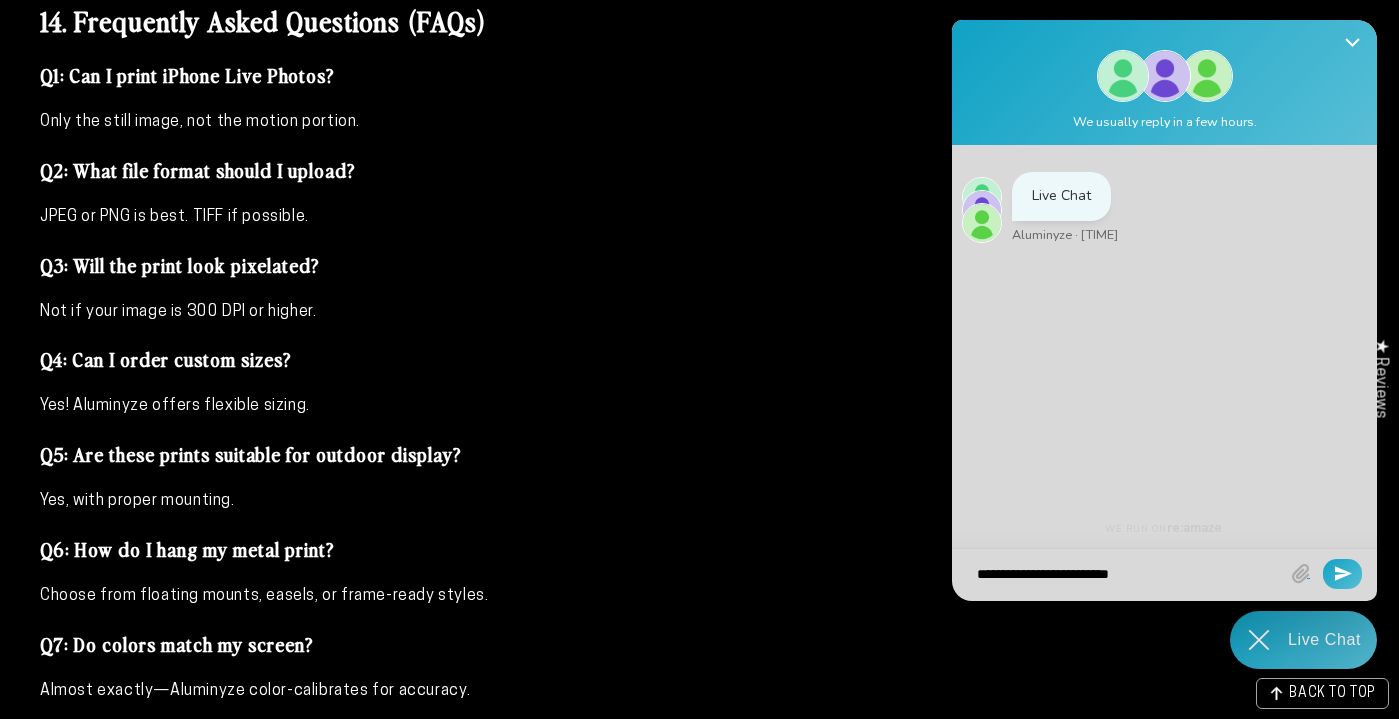 type on "**********" 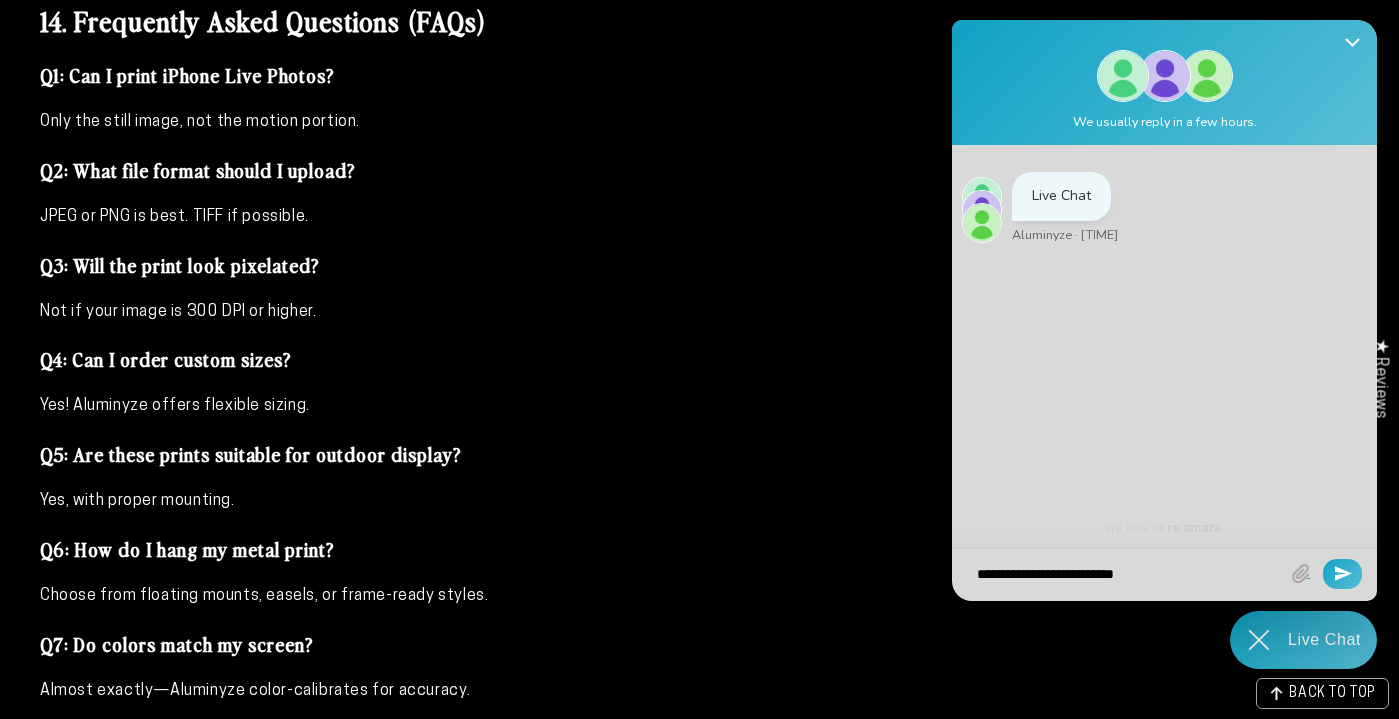 type on "**********" 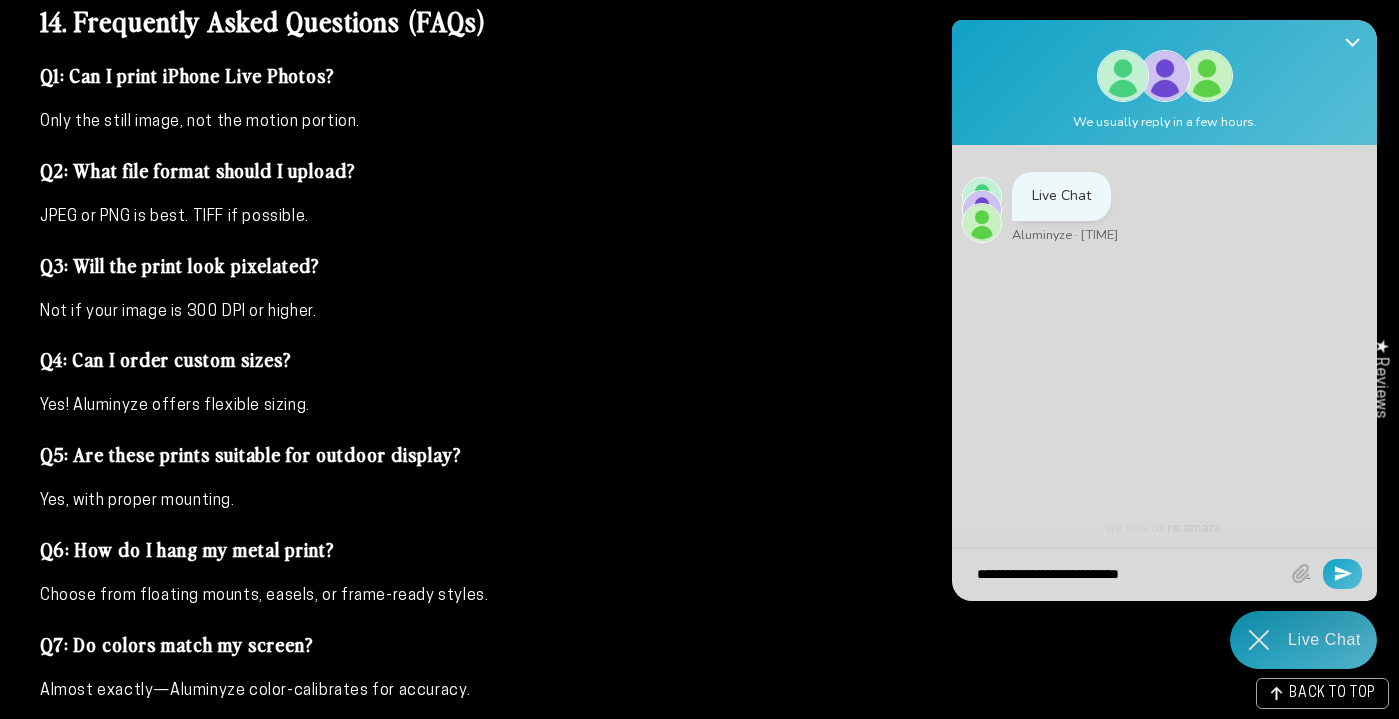 type on "**********" 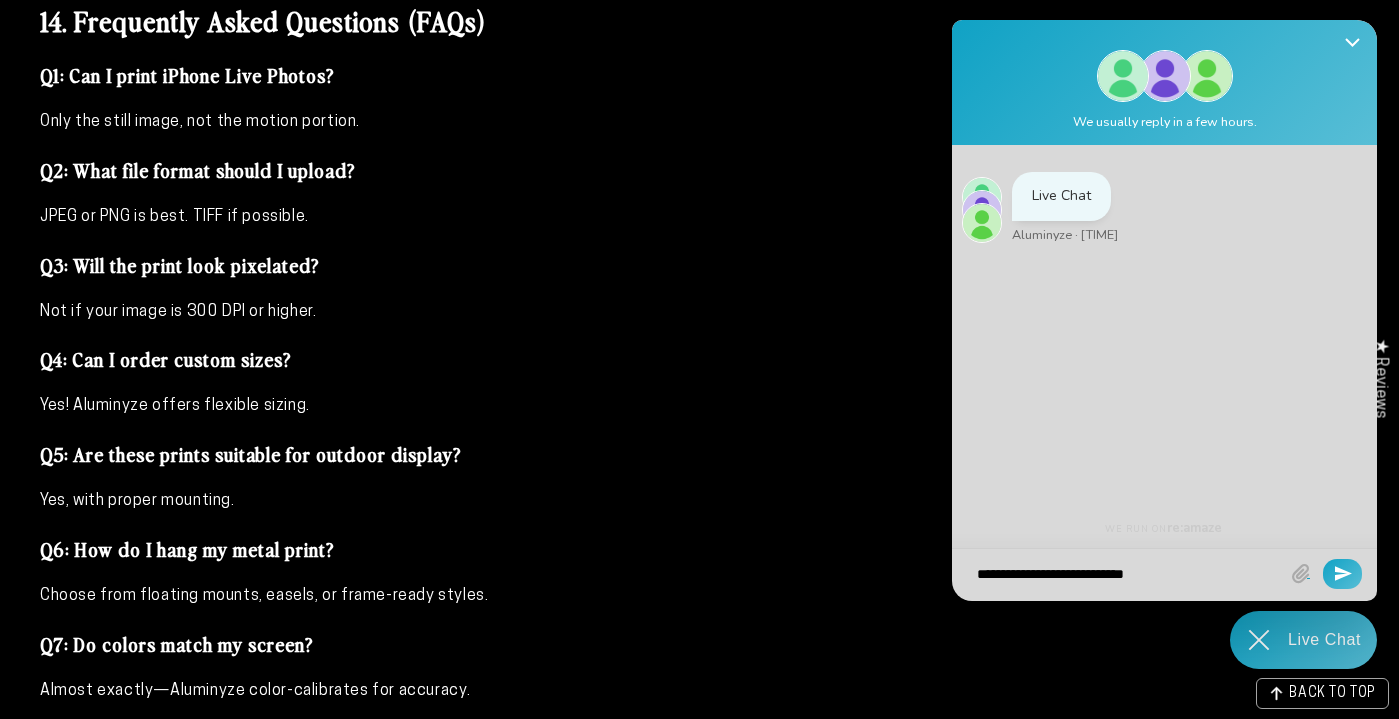 type on "**********" 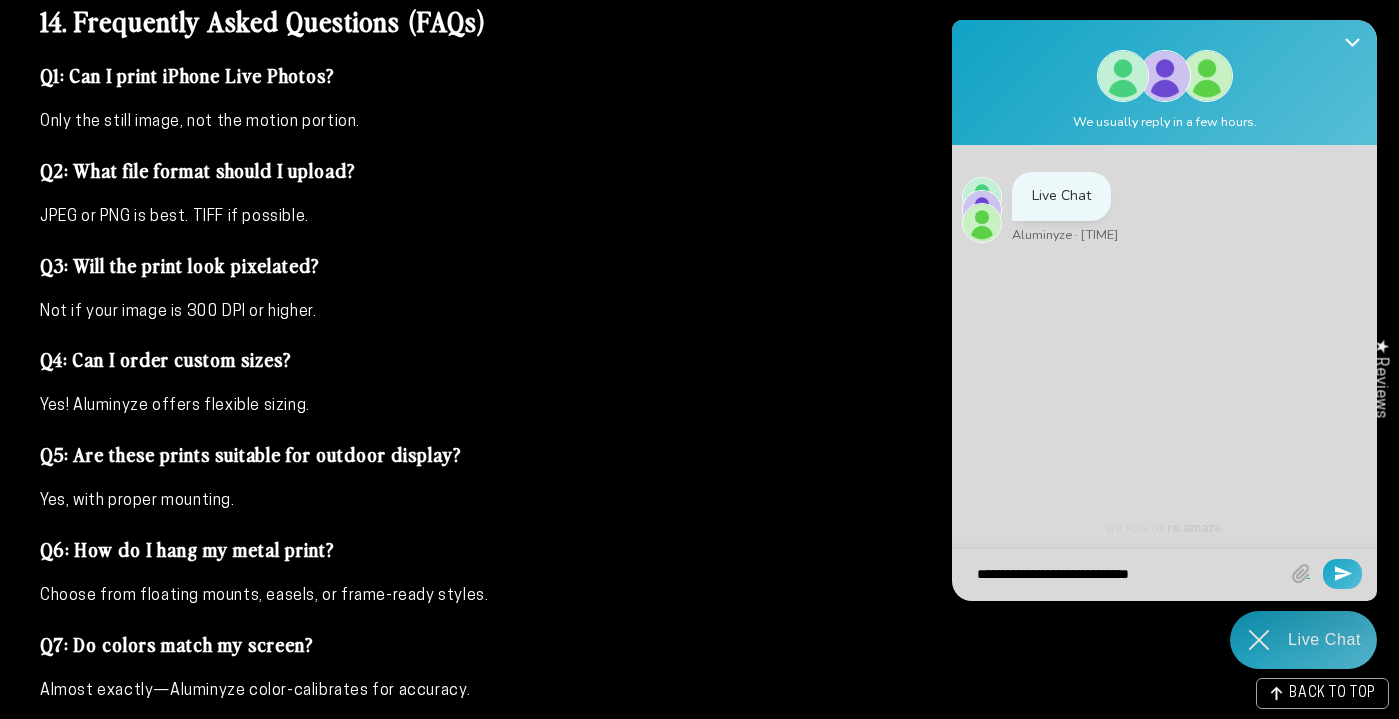 type on "**********" 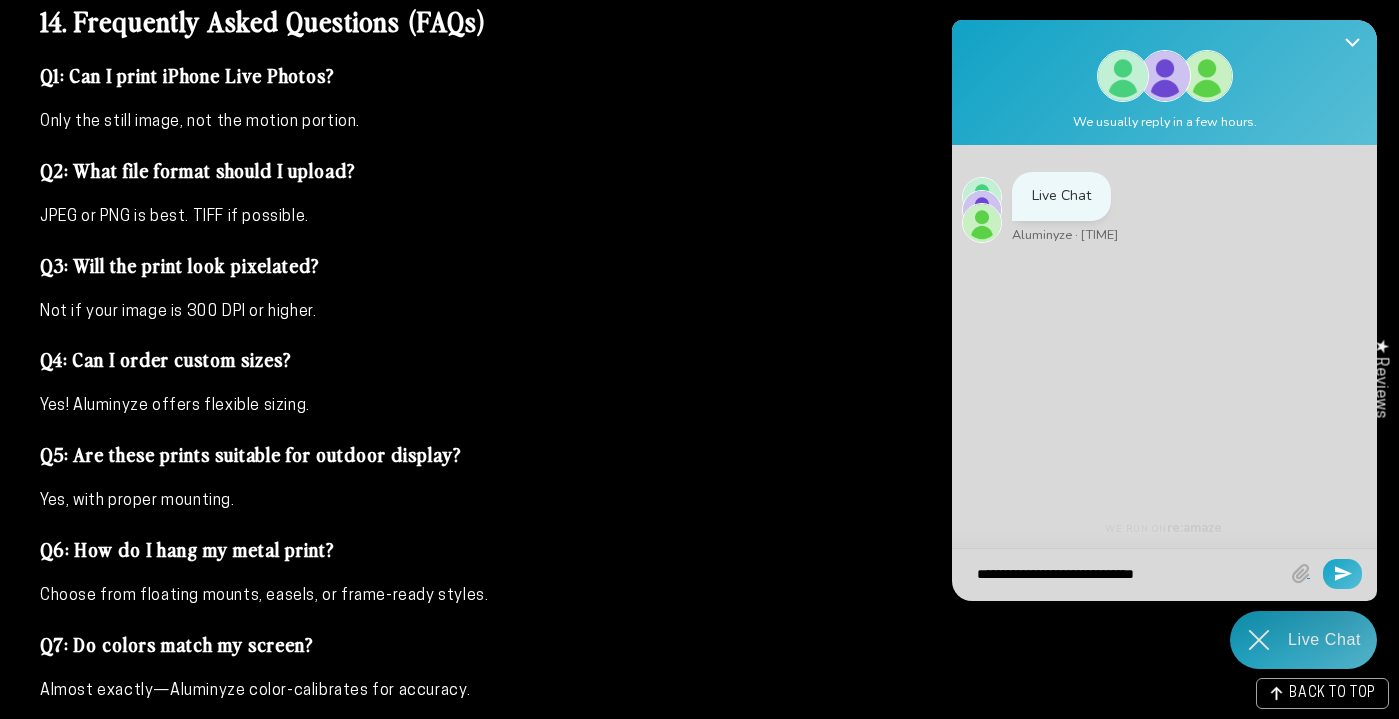 type on "**********" 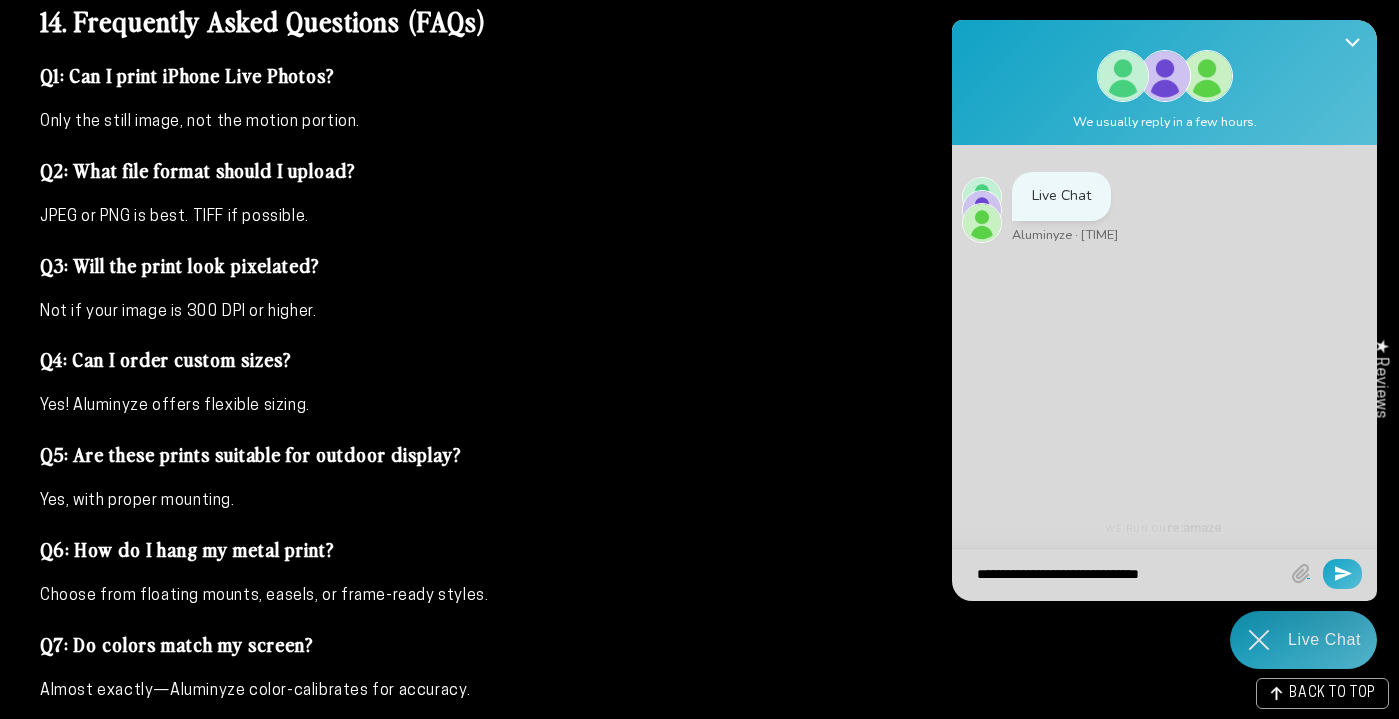 type on "**********" 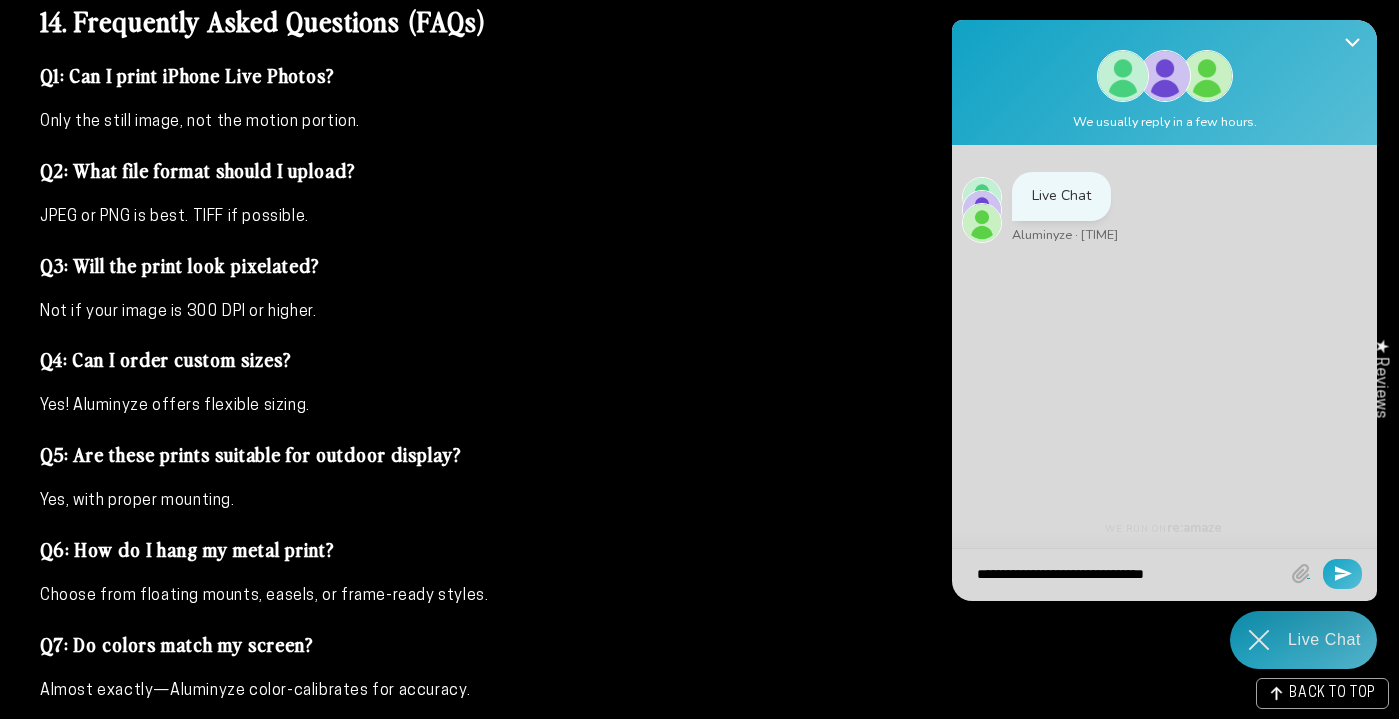 type on "**********" 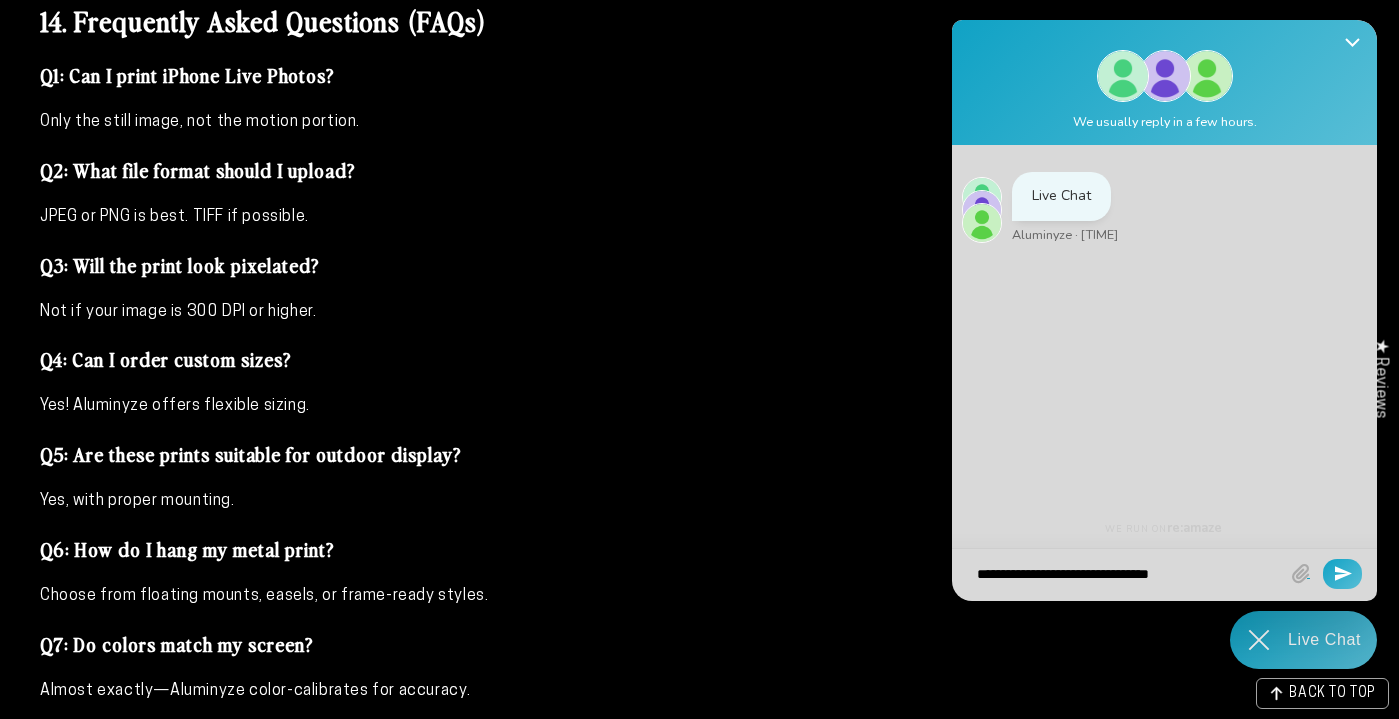 type on "**********" 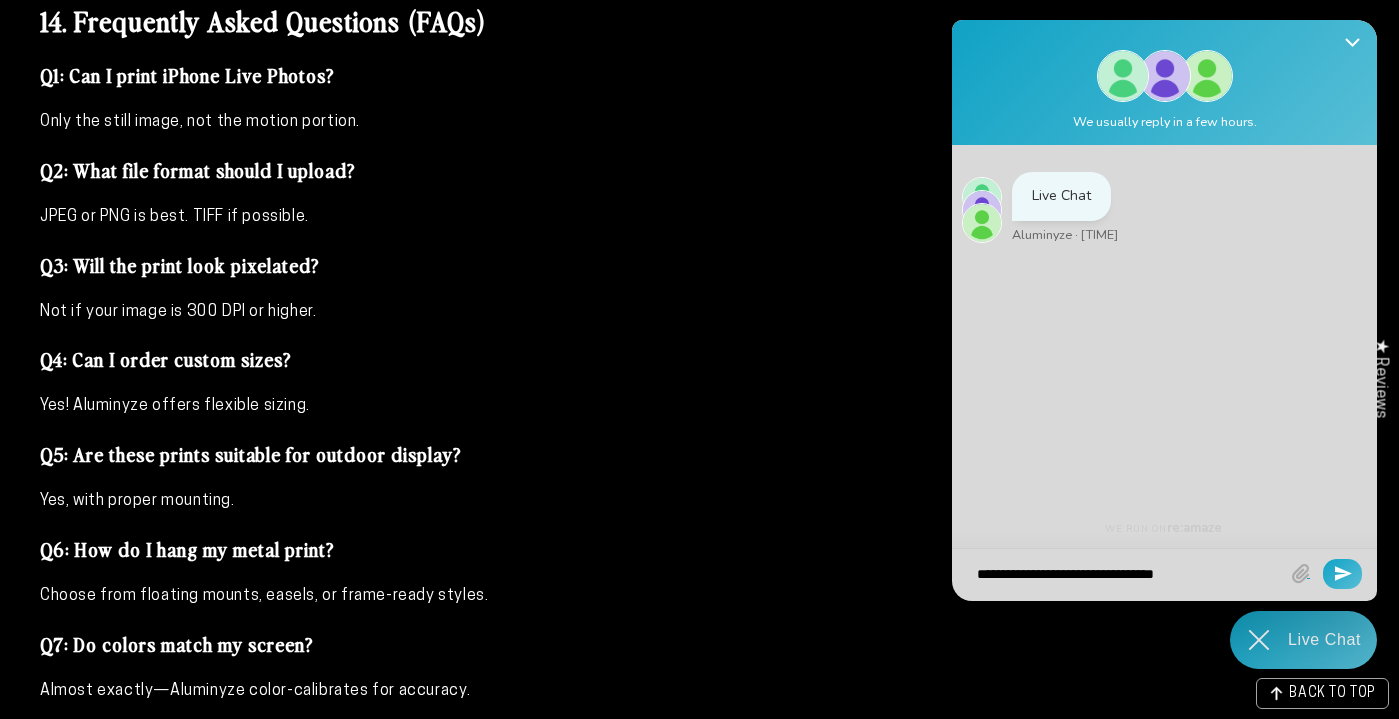 type on "**********" 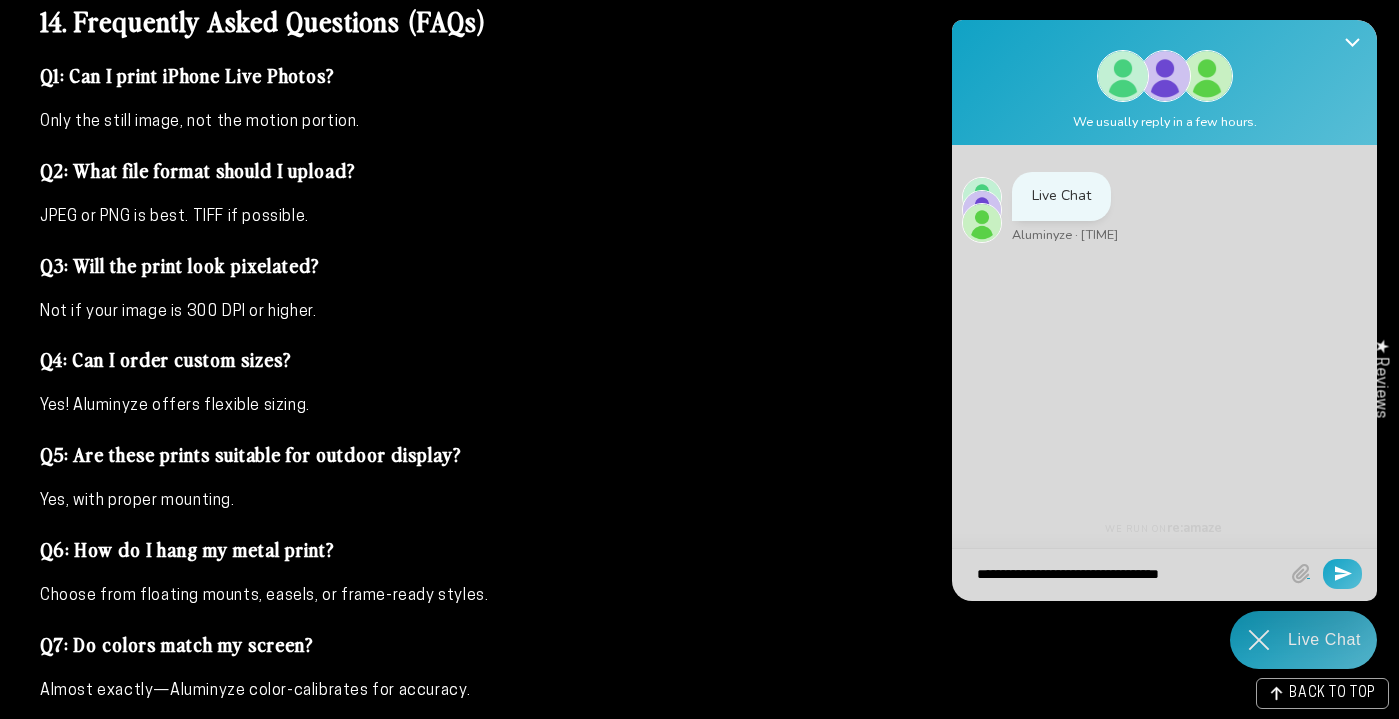 type on "**********" 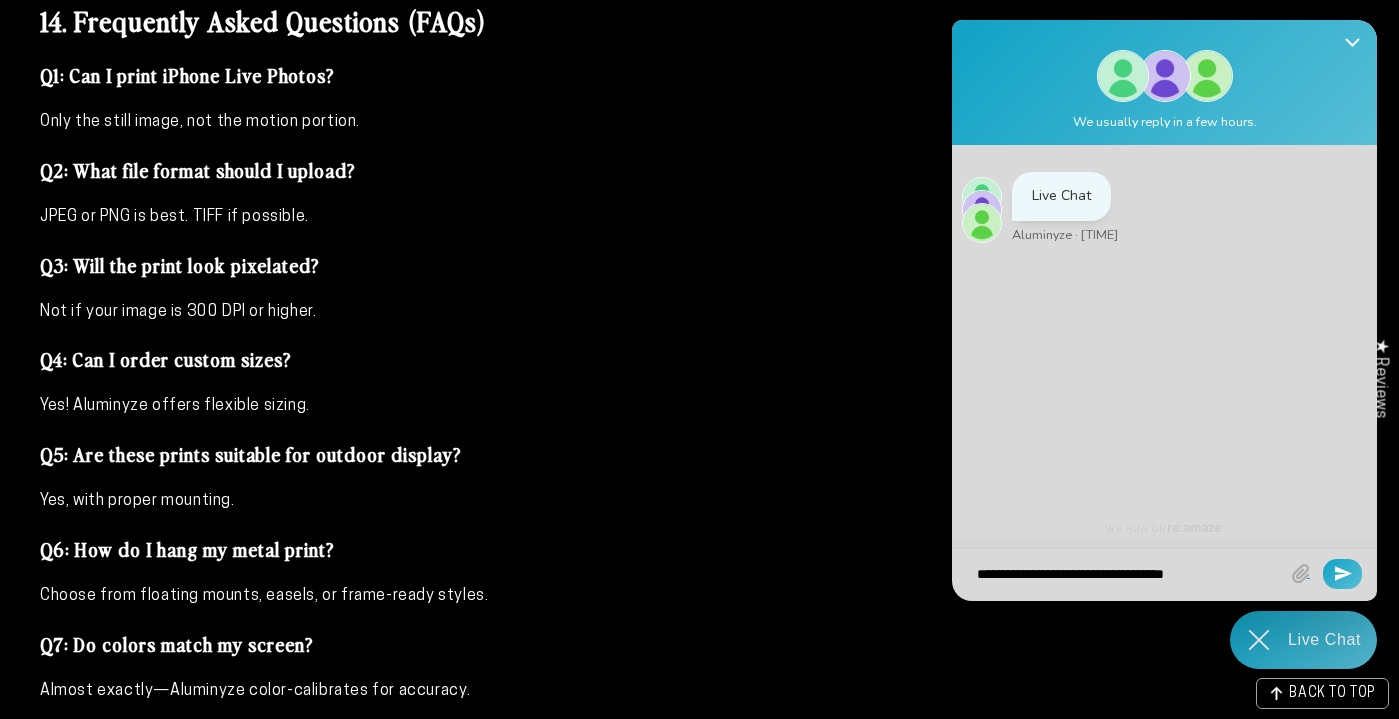 type on "**********" 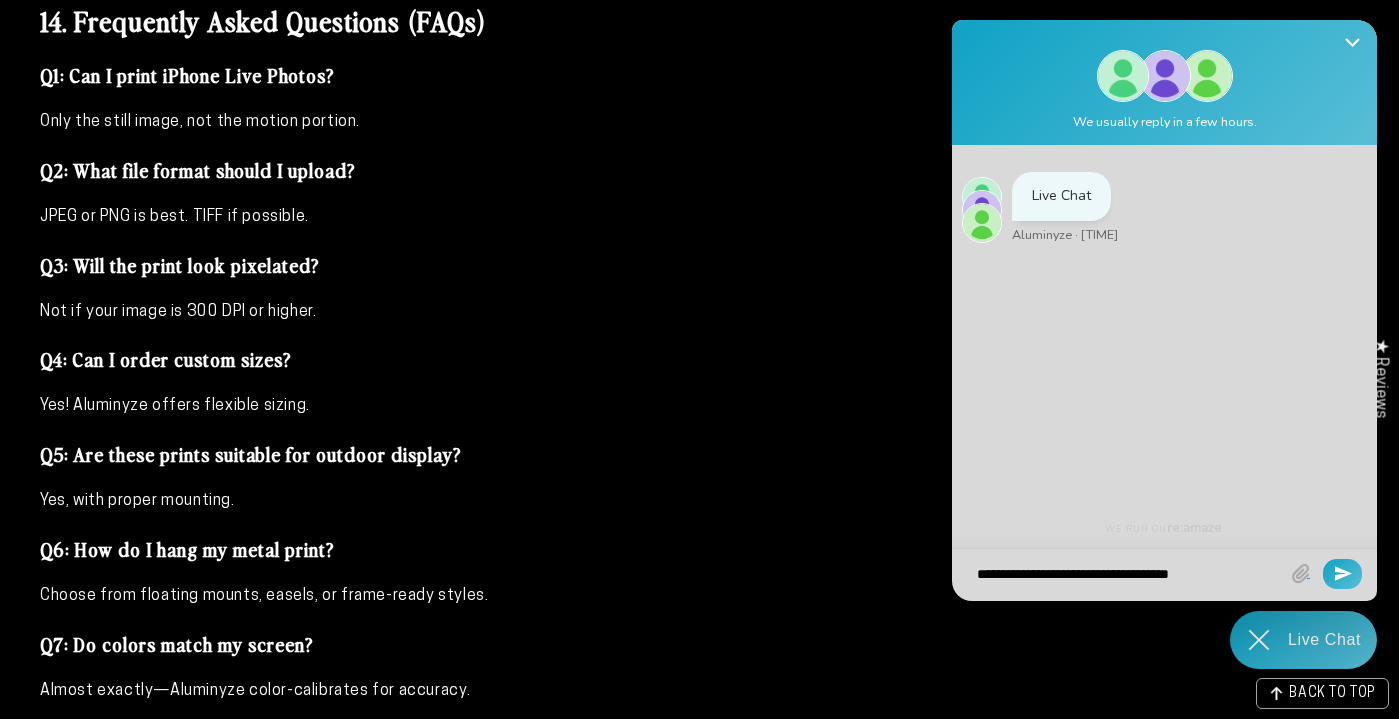 type on "**********" 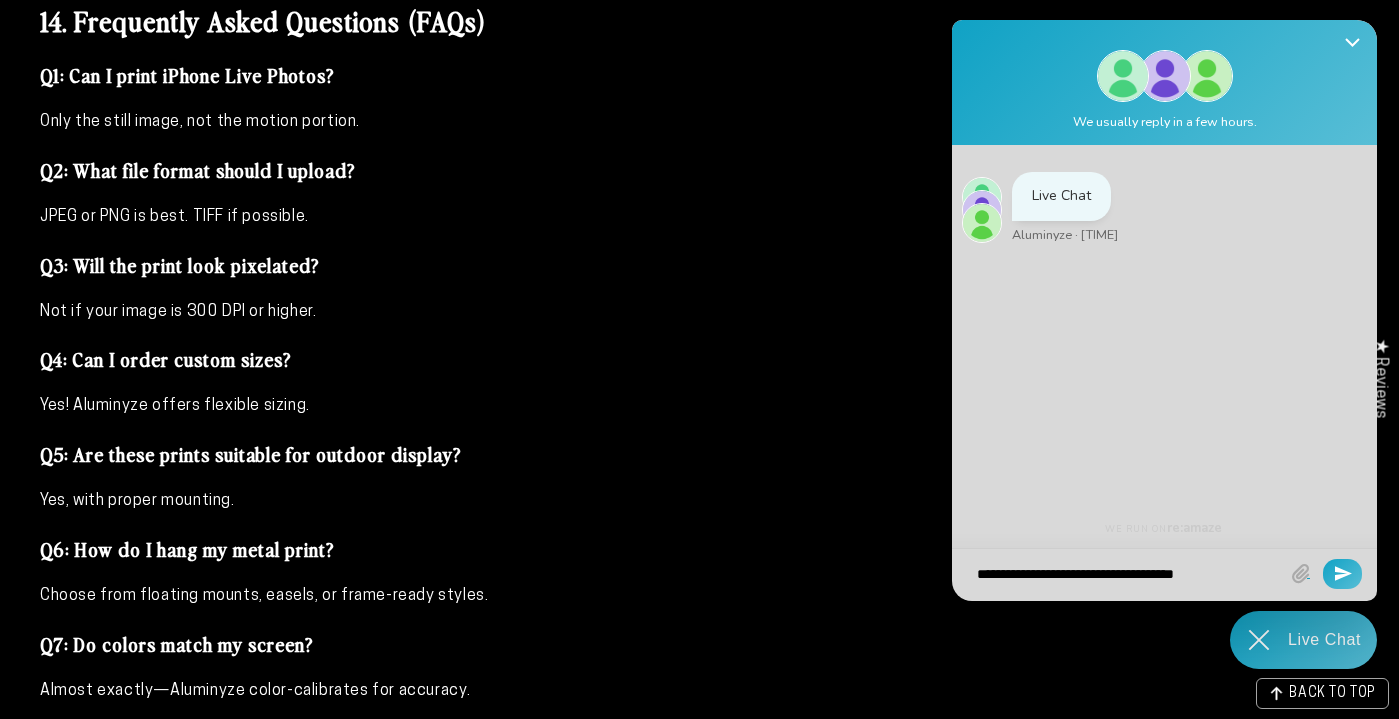 type on "**********" 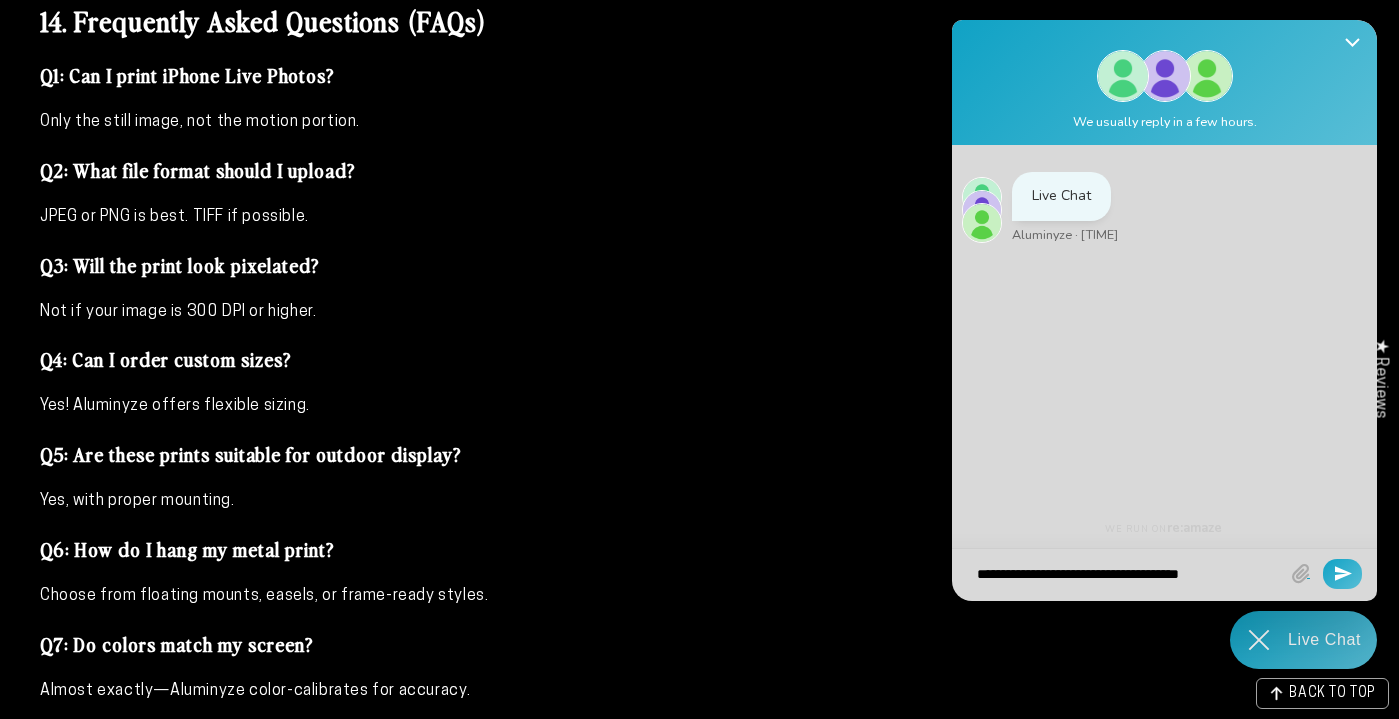 type on "**********" 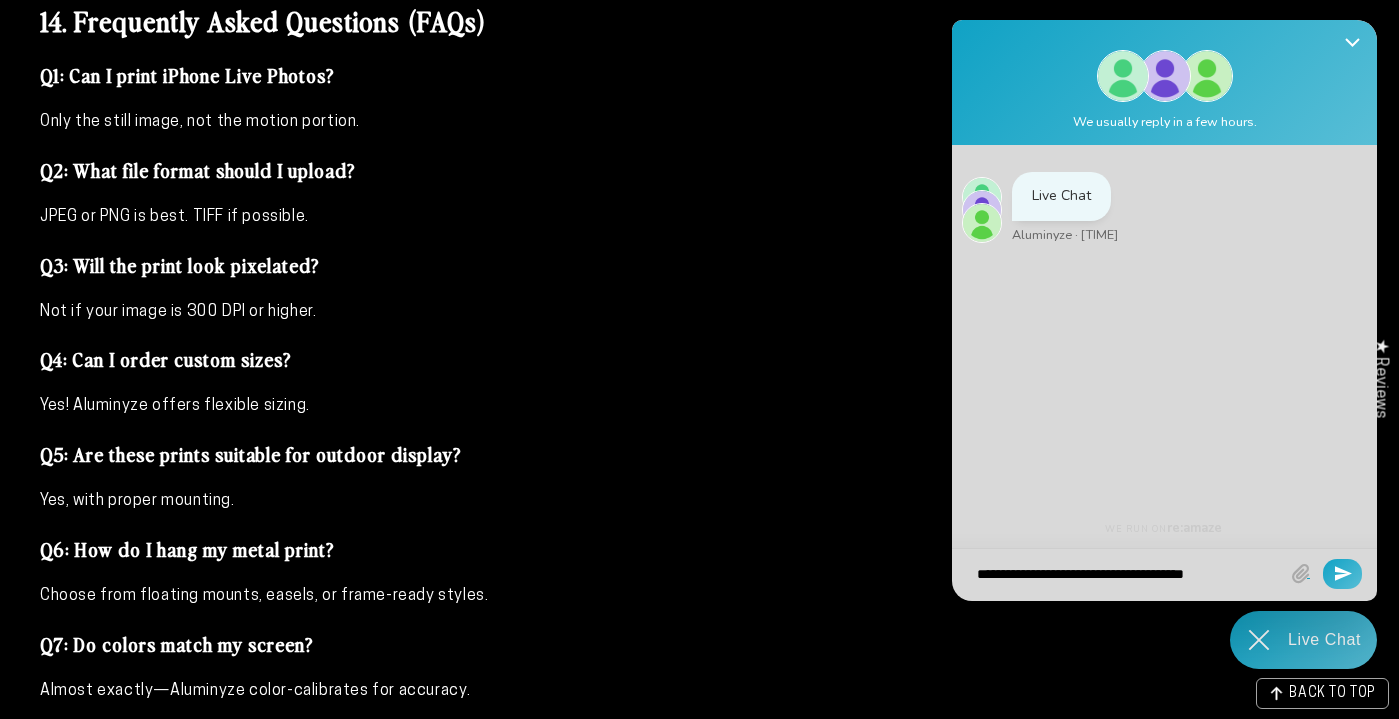 type on "**********" 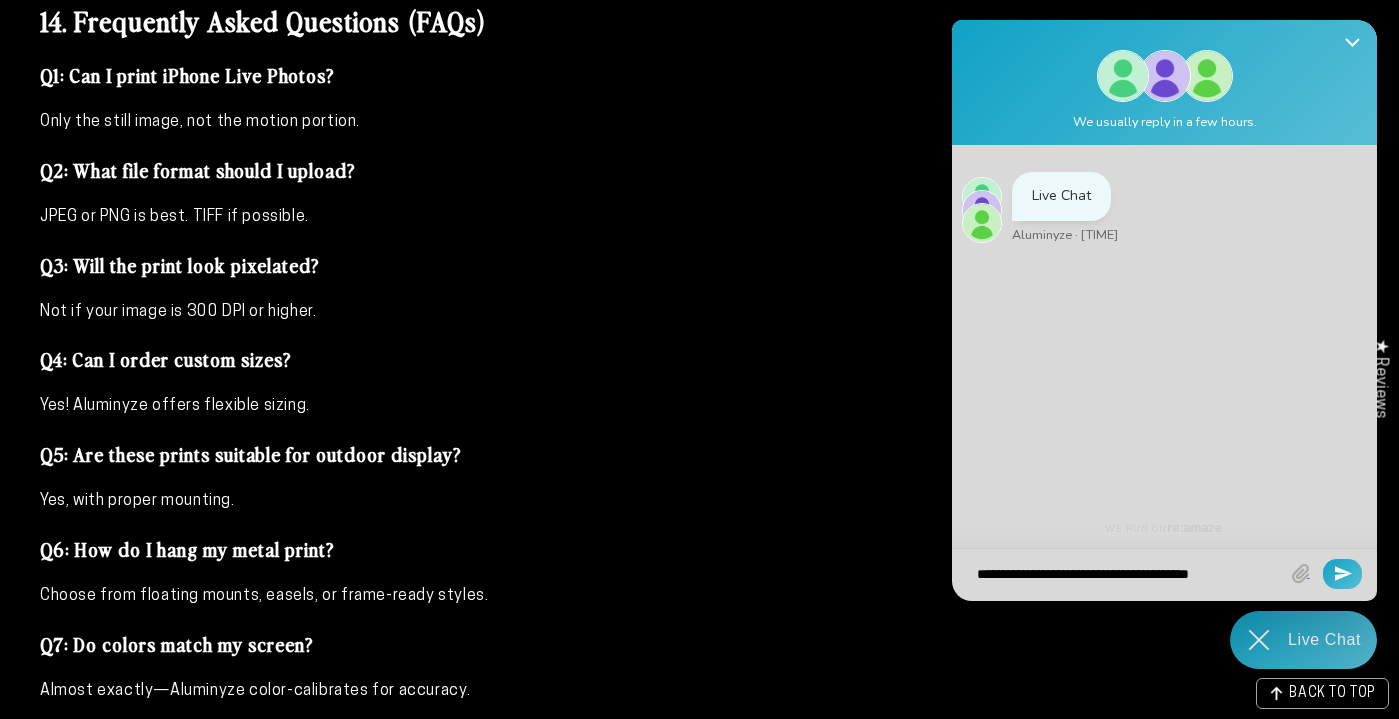 type on "**********" 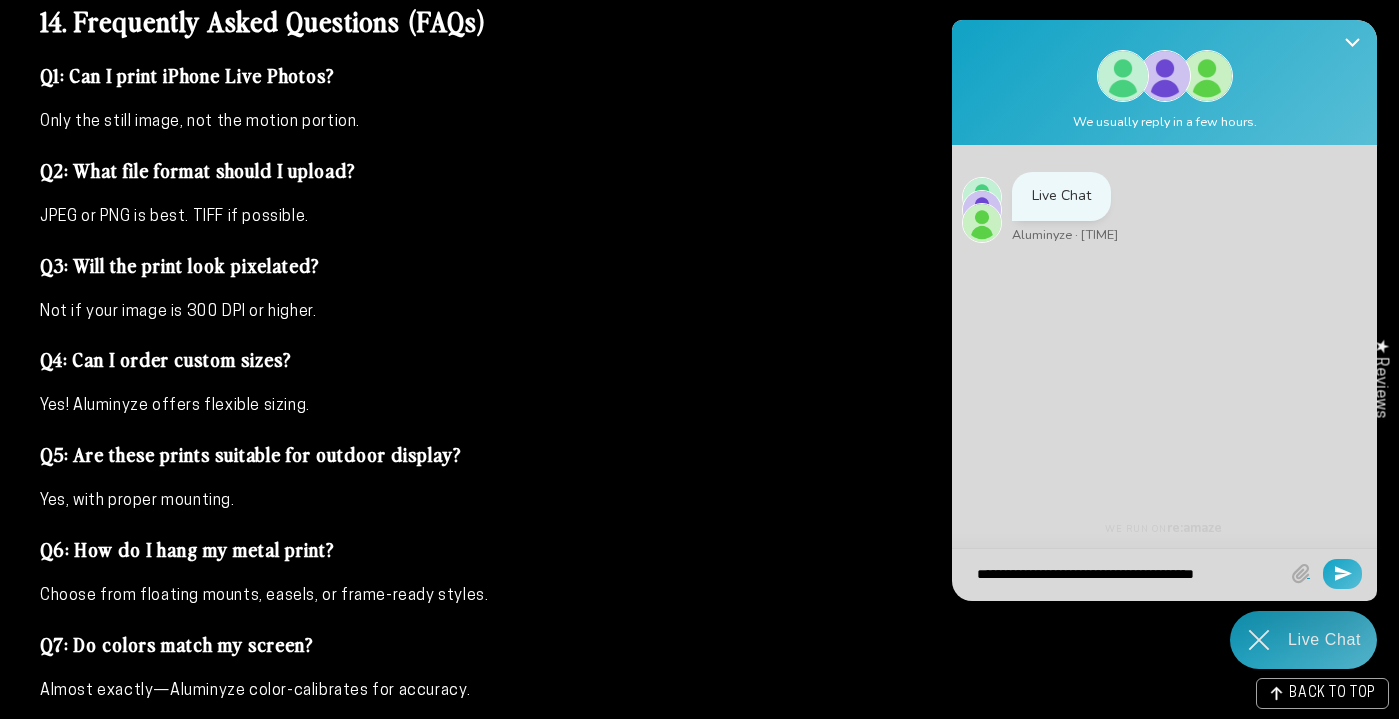 type on "**********" 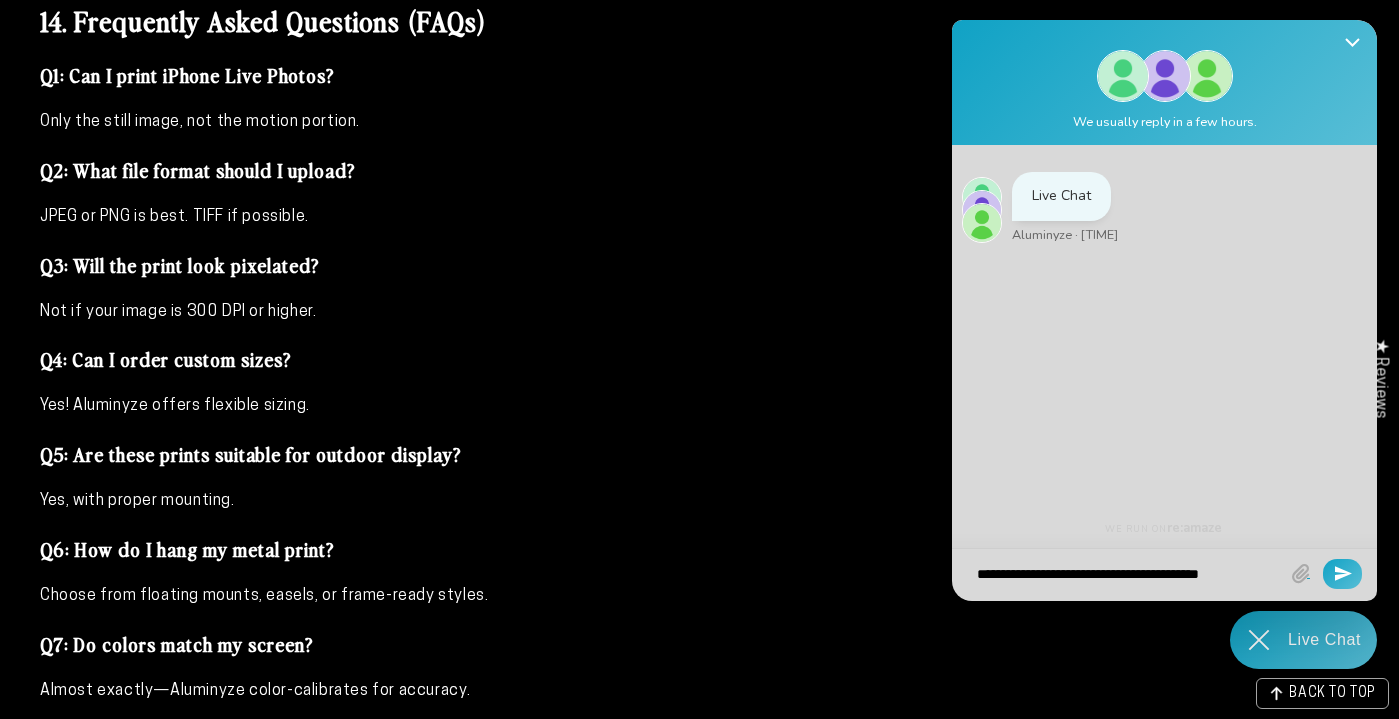 type on "**********" 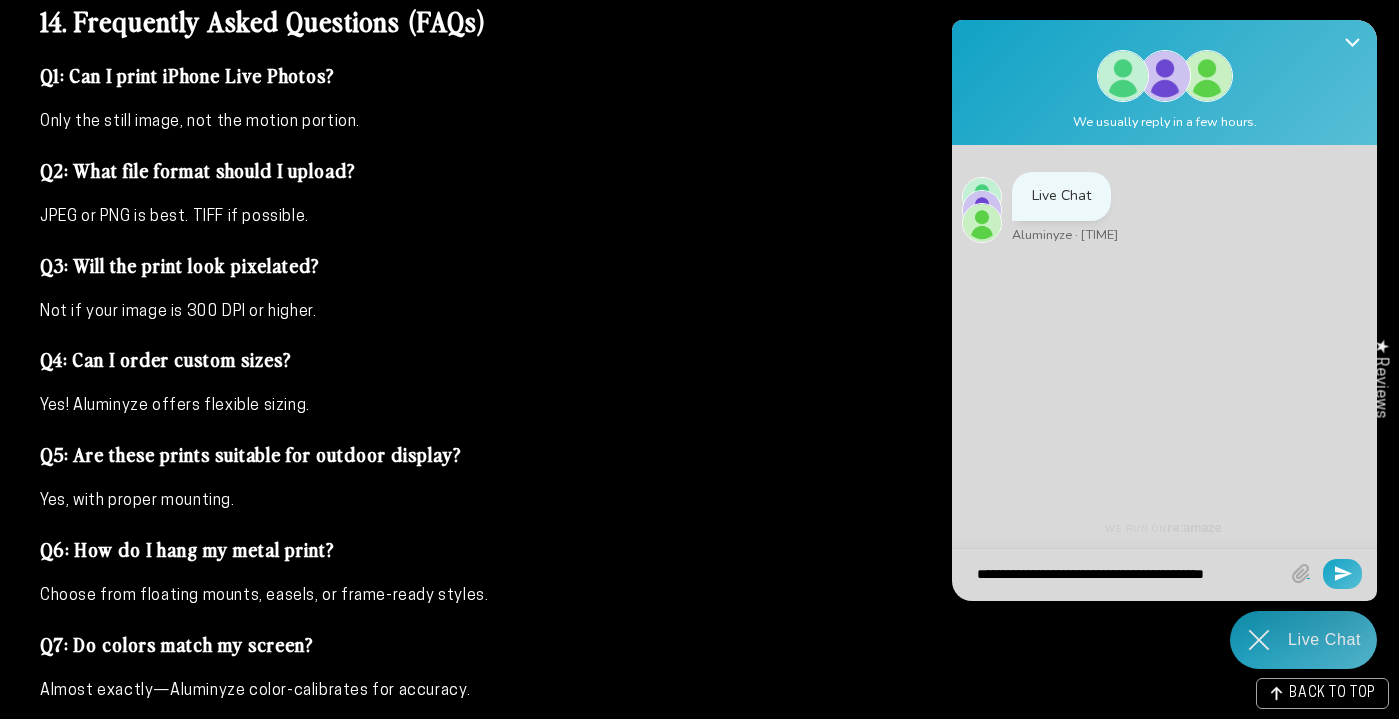 type on "**********" 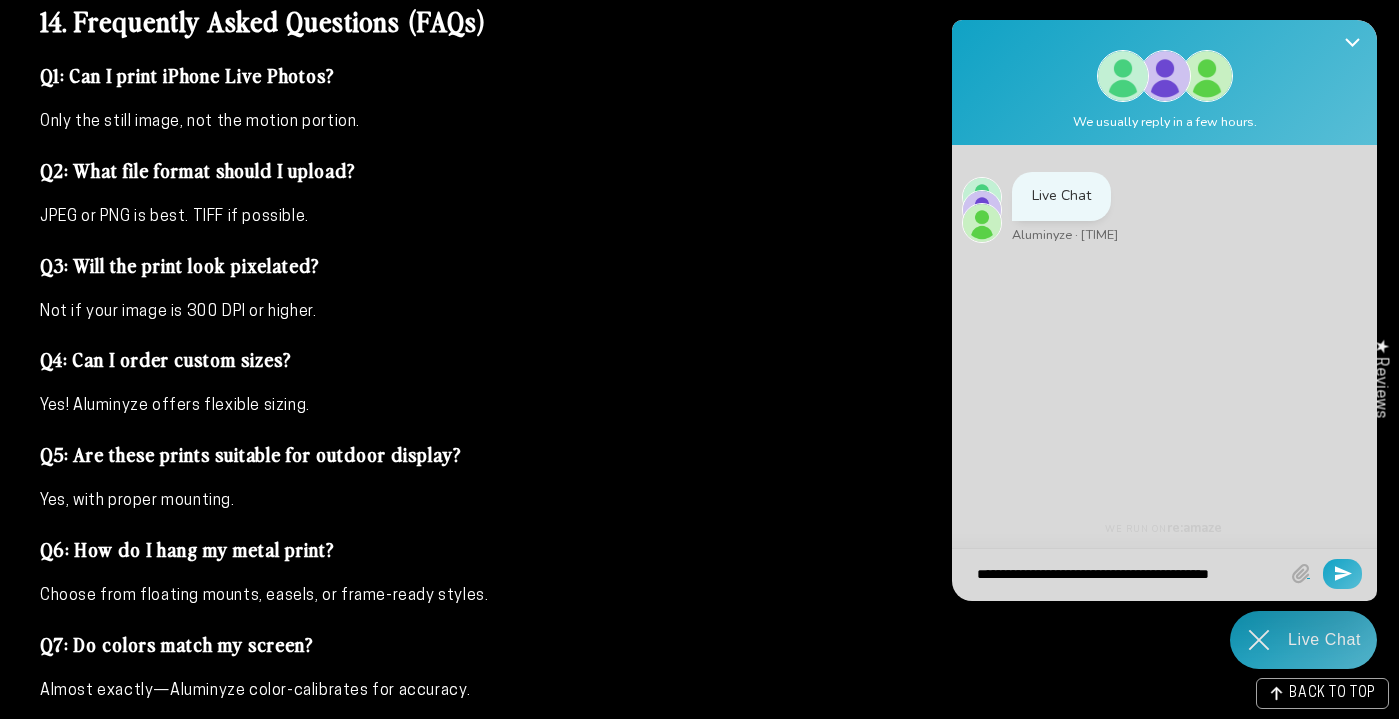type on "**********" 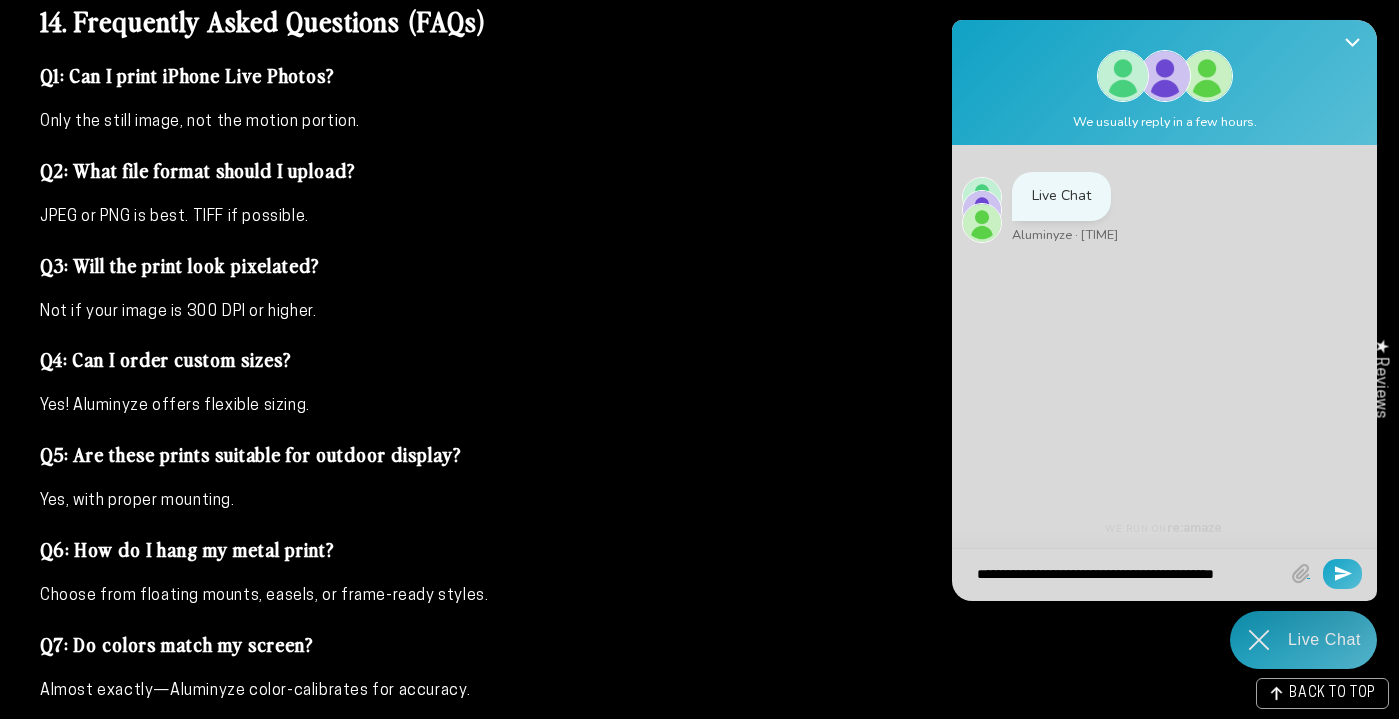 type on "**********" 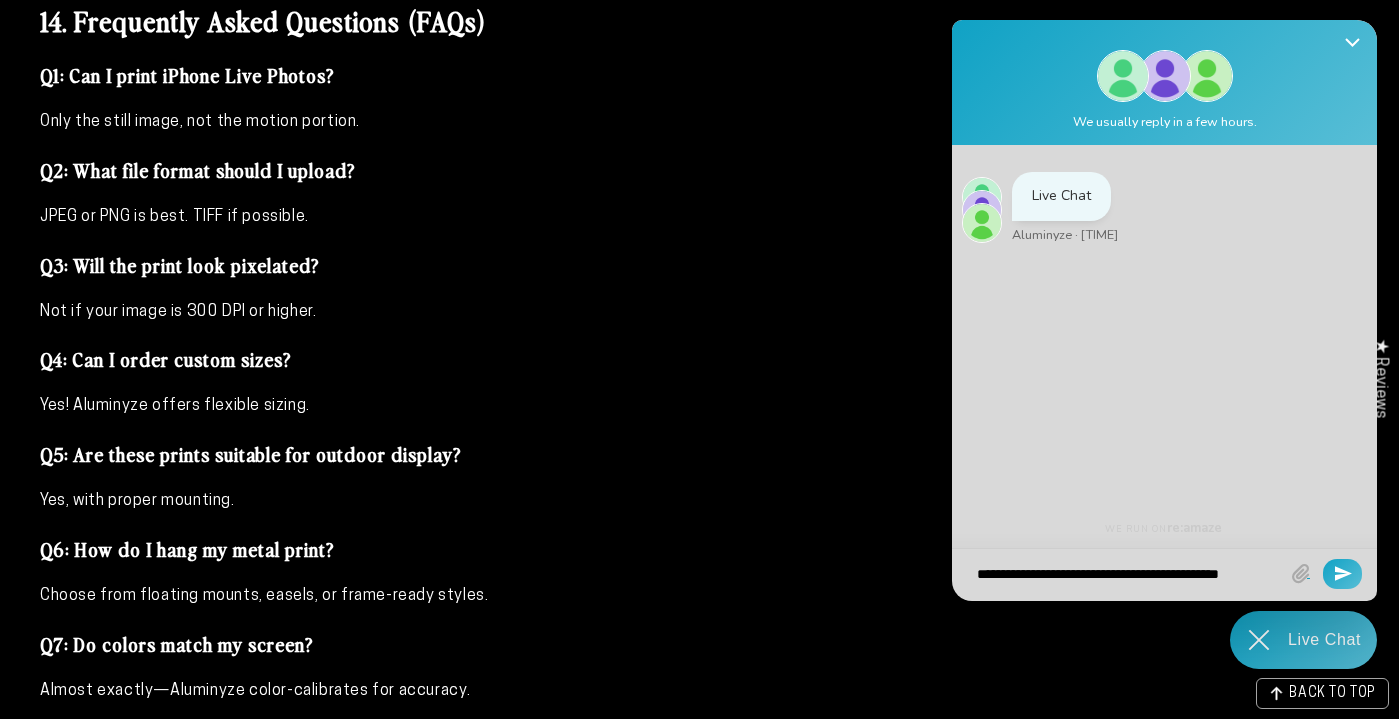 type on "**********" 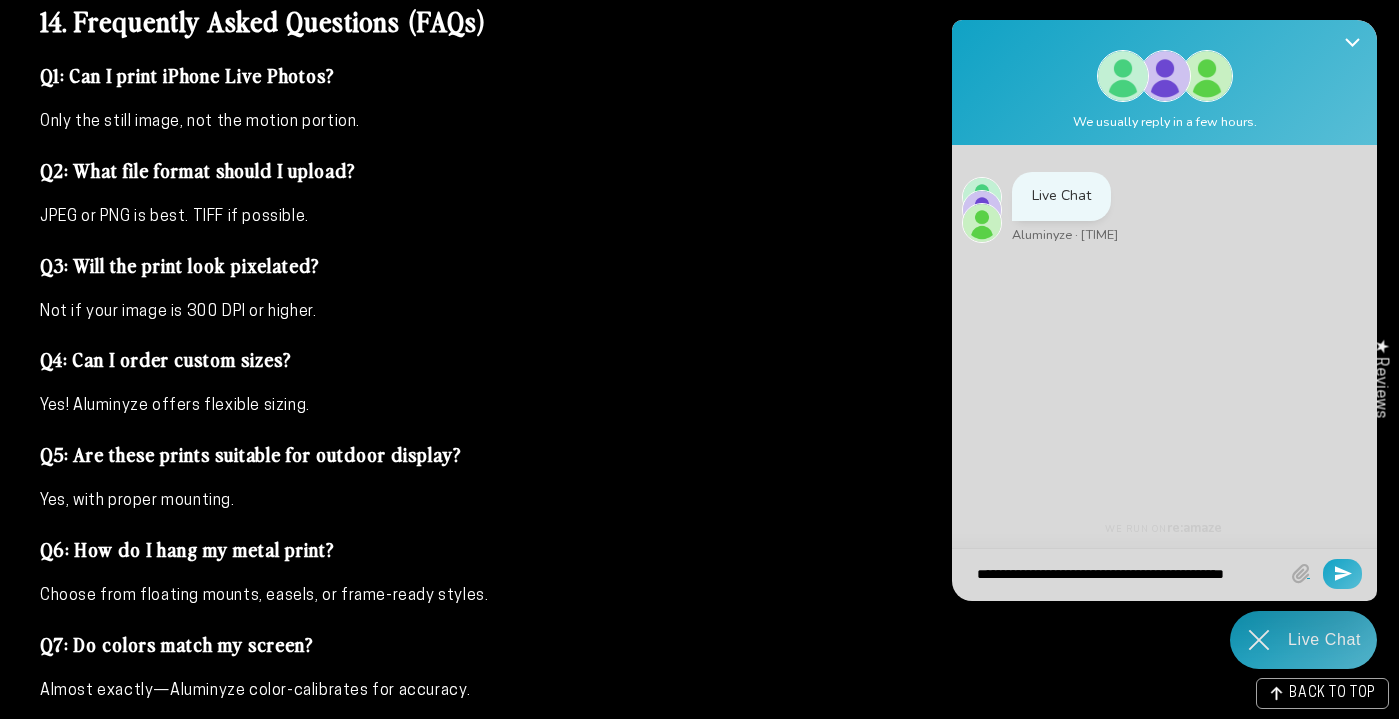 type on "**********" 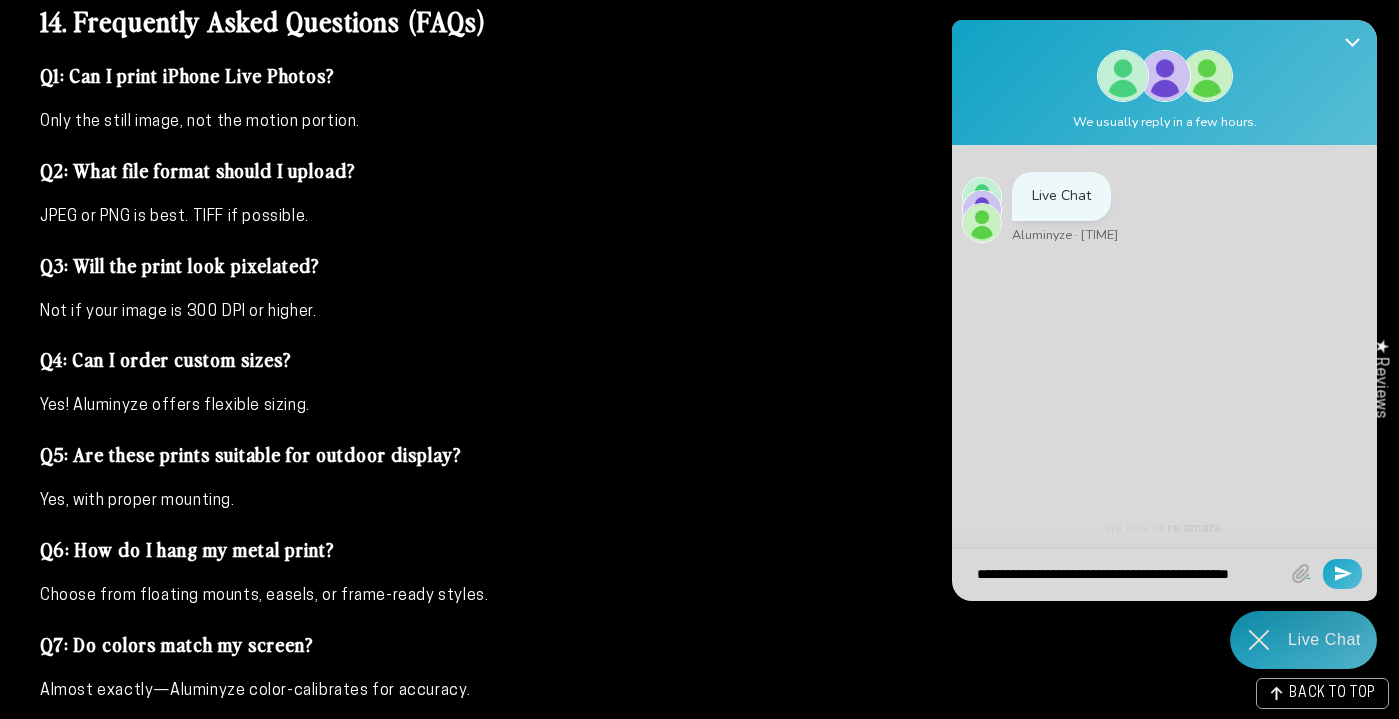 type on "**********" 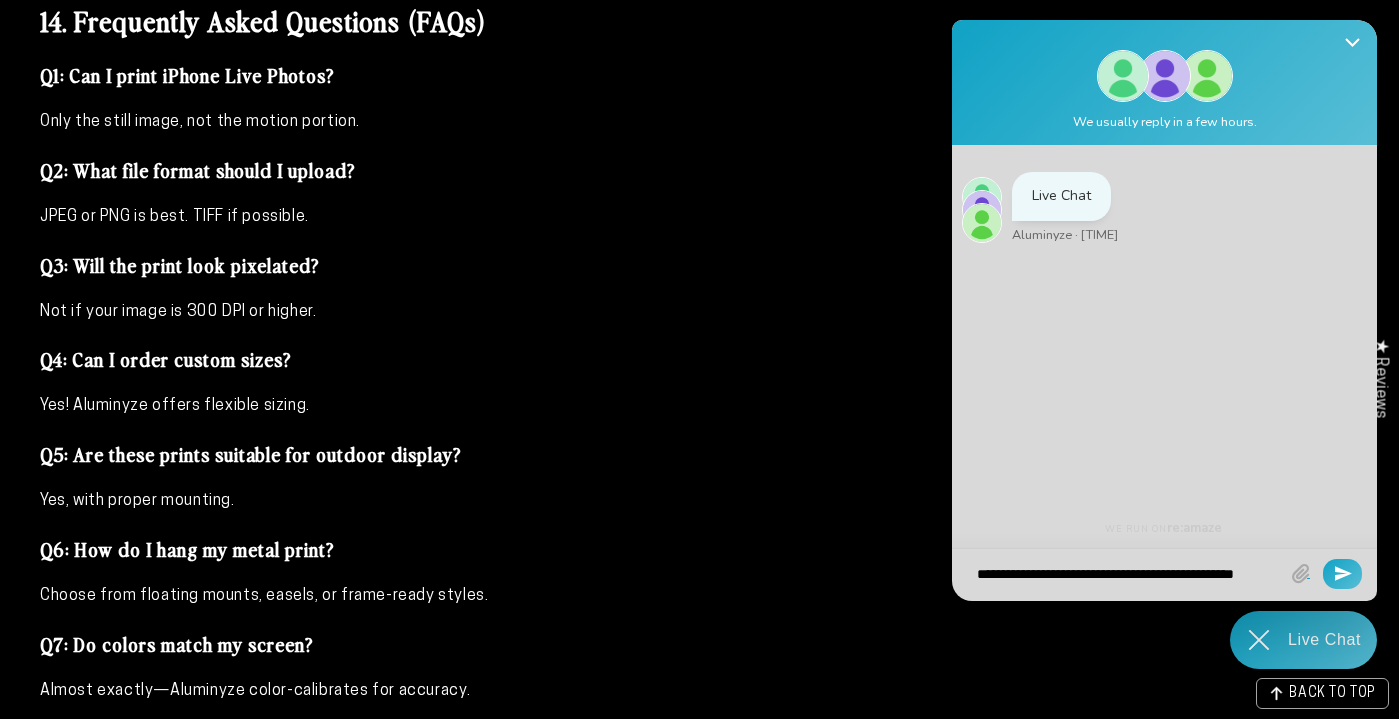 type on "**********" 